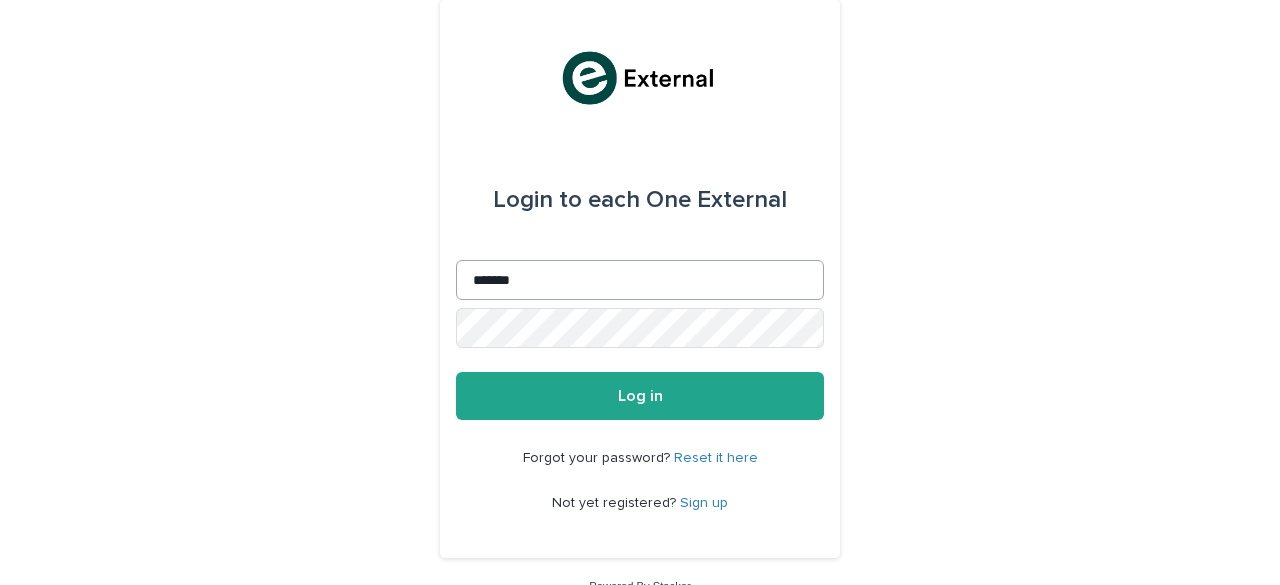 scroll, scrollTop: 0, scrollLeft: 0, axis: both 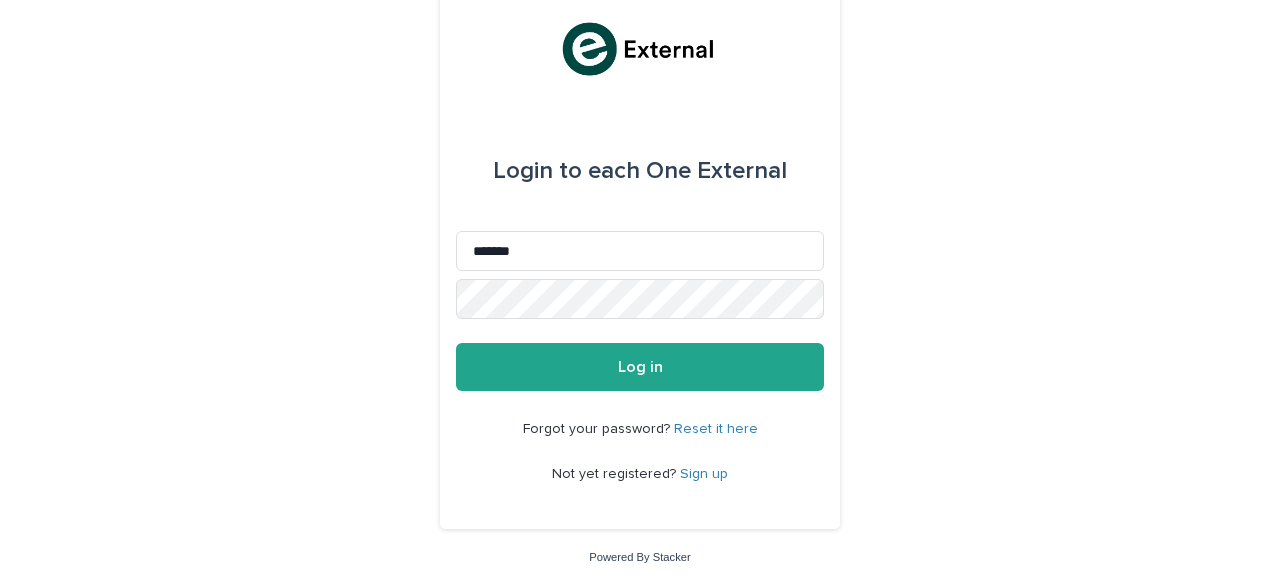 drag, startPoint x: 497, startPoint y: 249, endPoint x: 440, endPoint y: 249, distance: 57 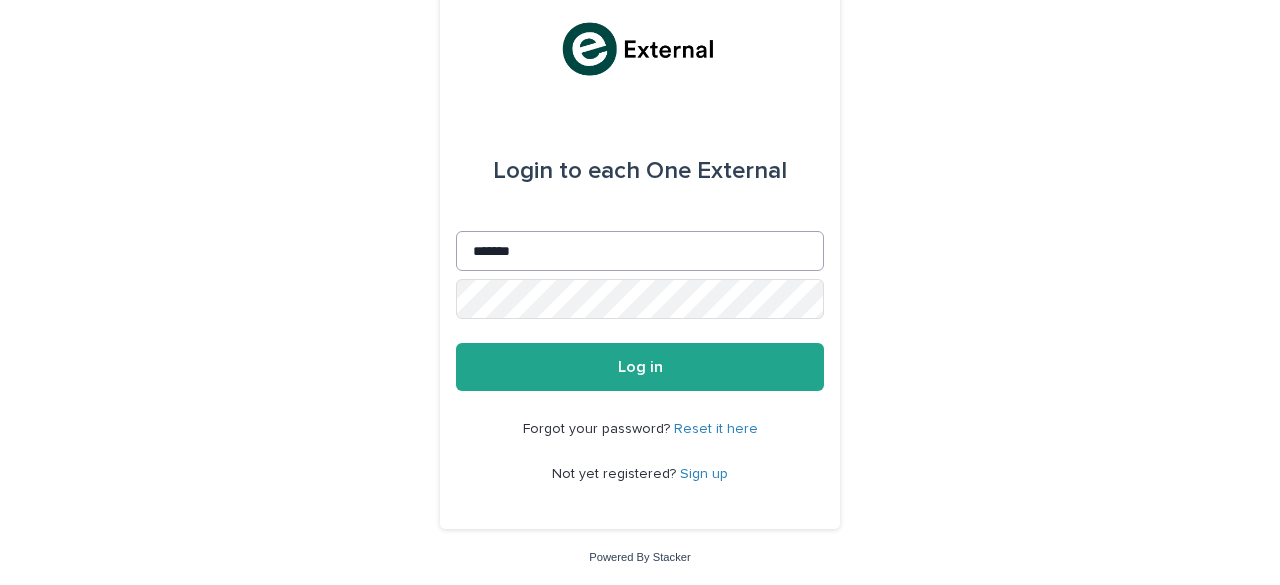 click on "*******" at bounding box center [640, 251] 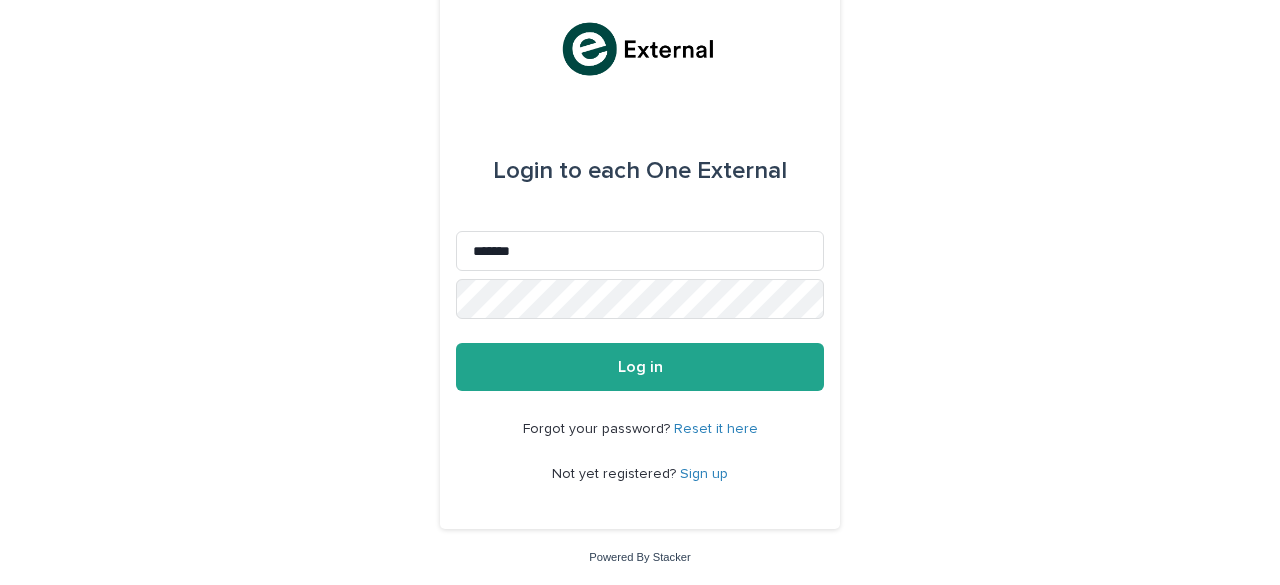 drag, startPoint x: 552, startPoint y: 238, endPoint x: 442, endPoint y: 241, distance: 110.0409 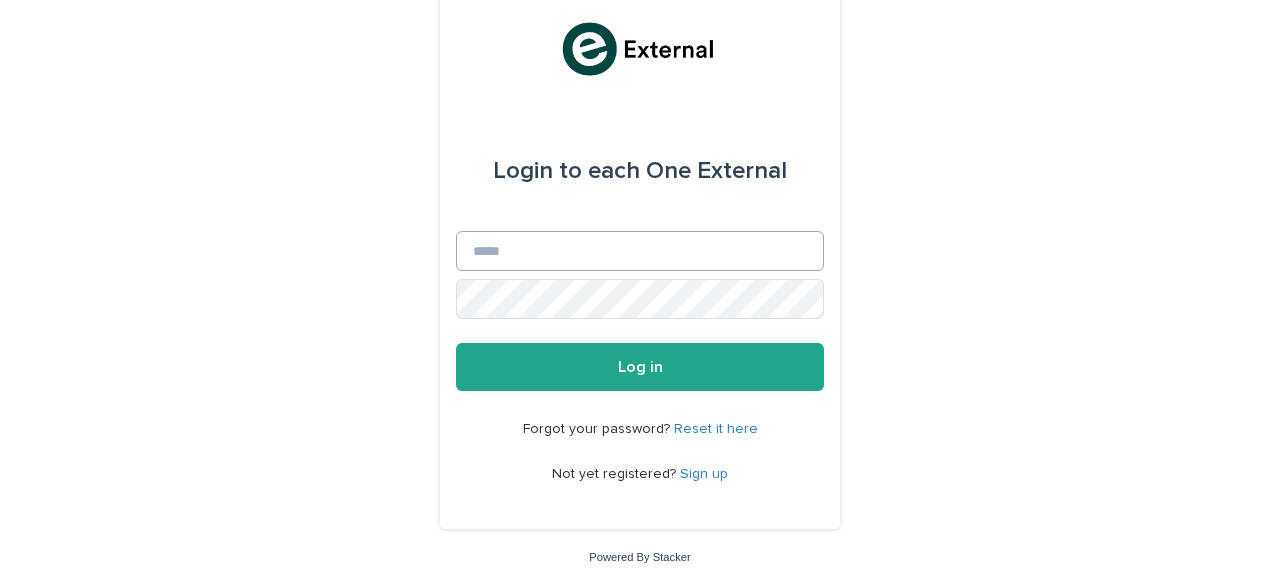 click on "Email" at bounding box center (640, 251) 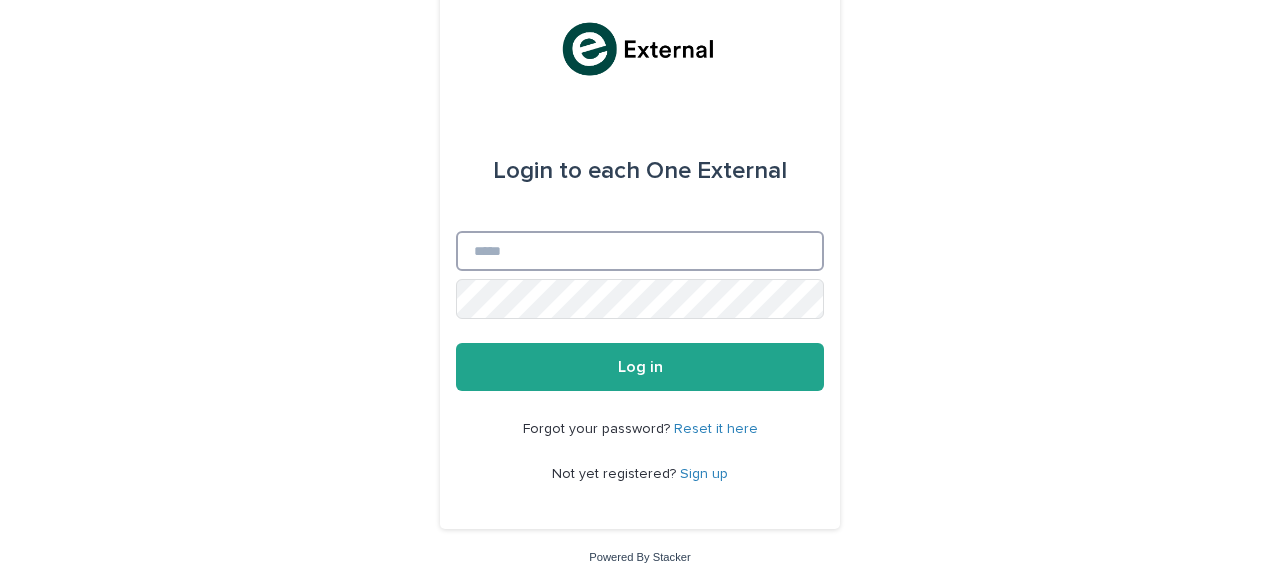 click on "Email" at bounding box center (640, 251) 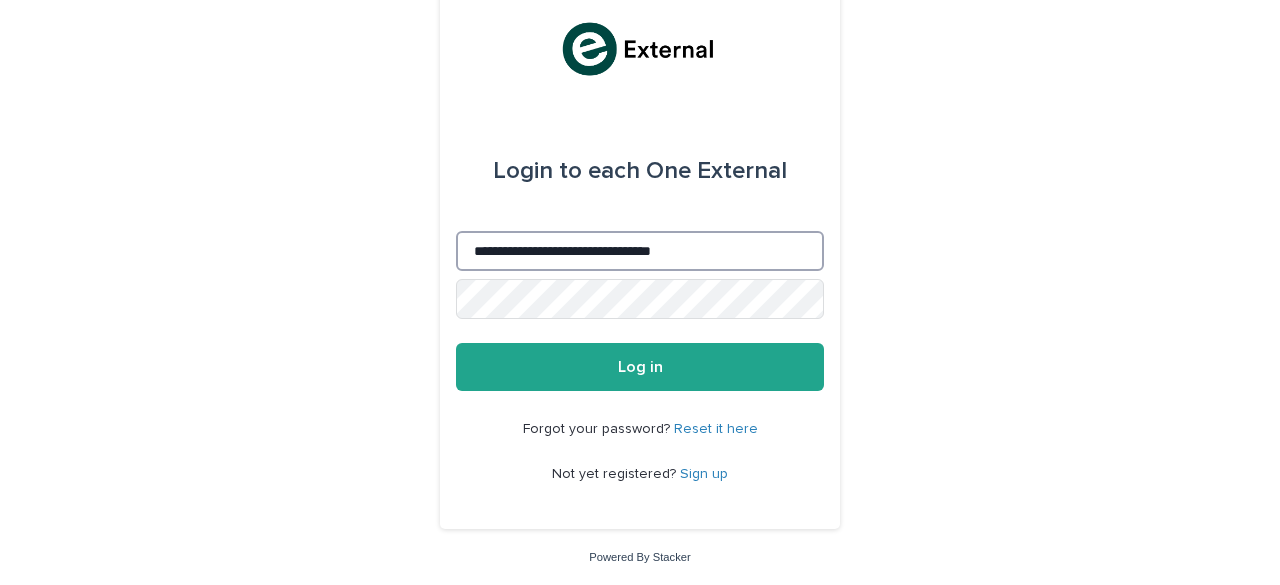 type on "**********" 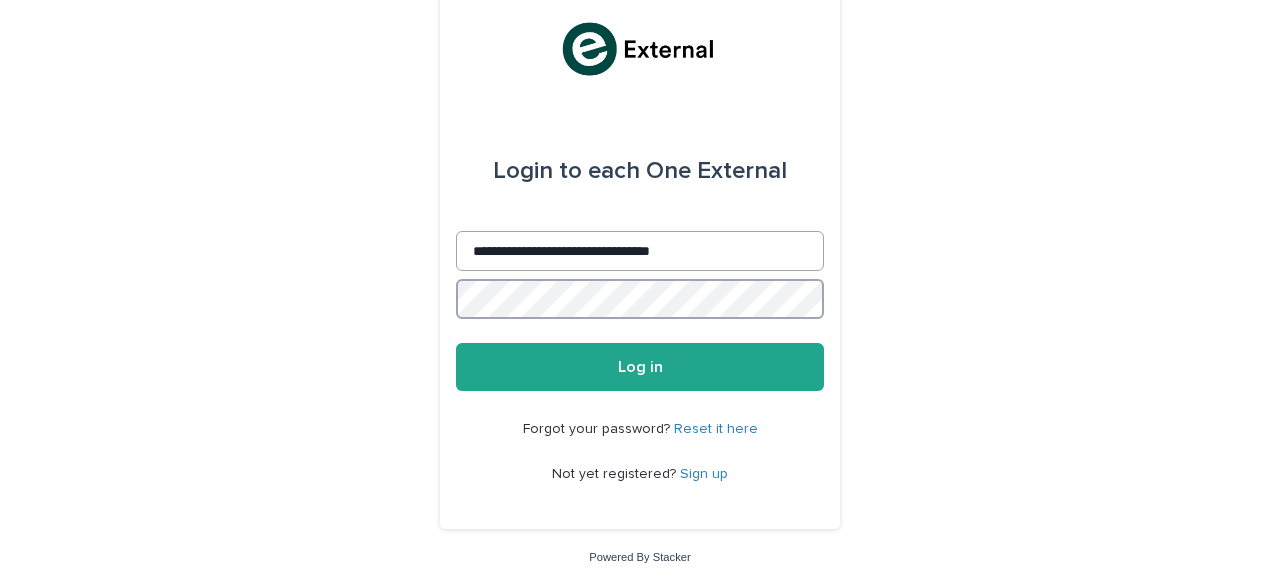 click on "Log in" at bounding box center (640, 367) 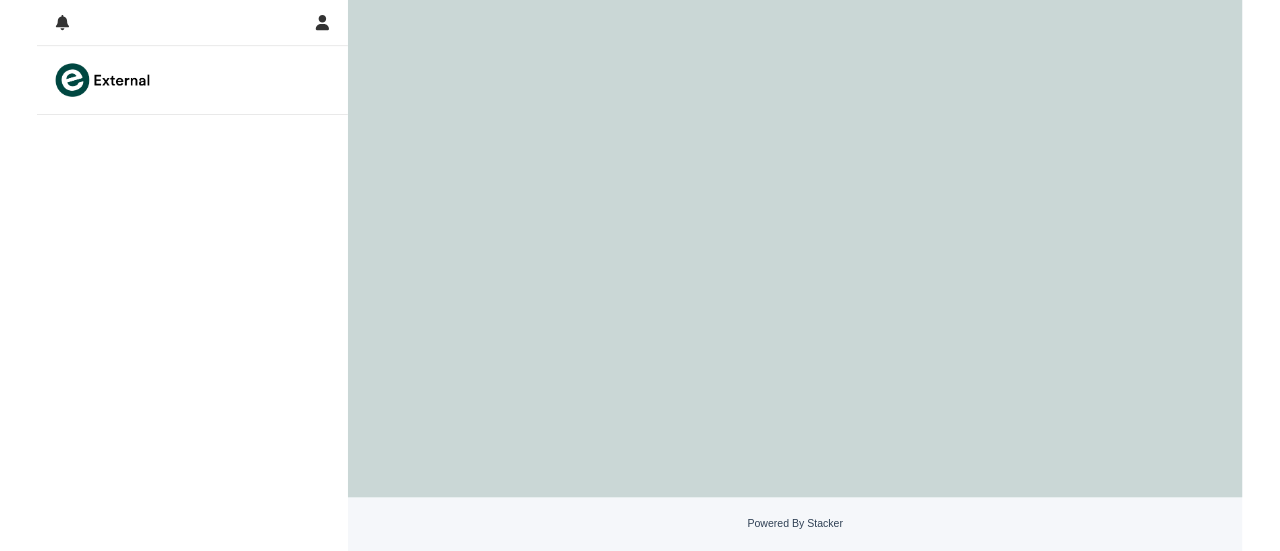 scroll, scrollTop: 0, scrollLeft: 0, axis: both 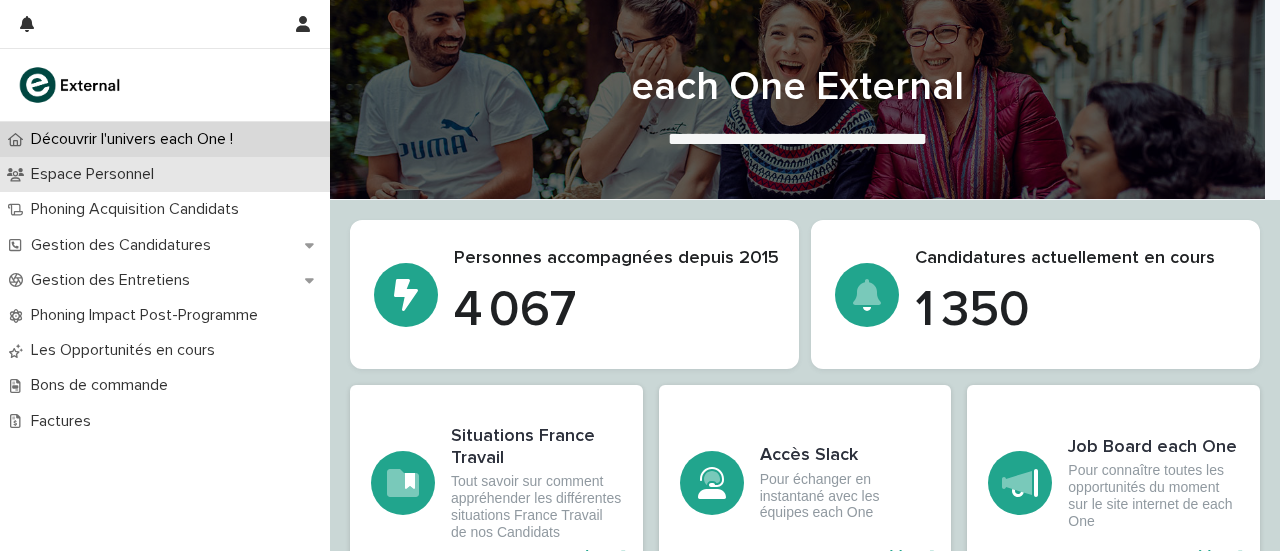 click on "Espace Personnel" at bounding box center (96, 174) 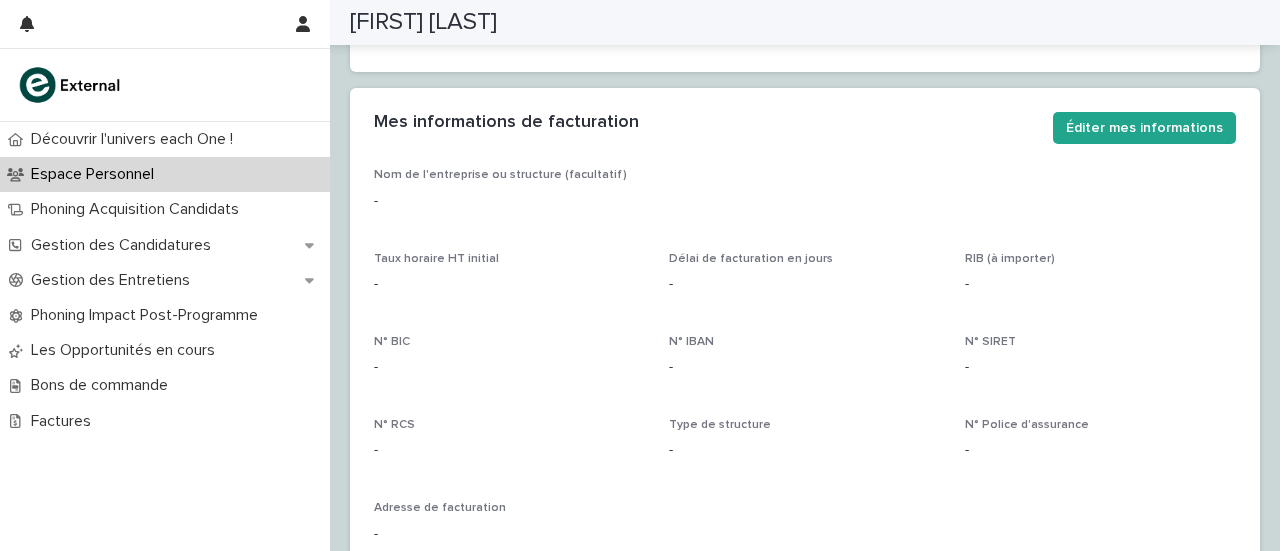 scroll, scrollTop: 0, scrollLeft: 0, axis: both 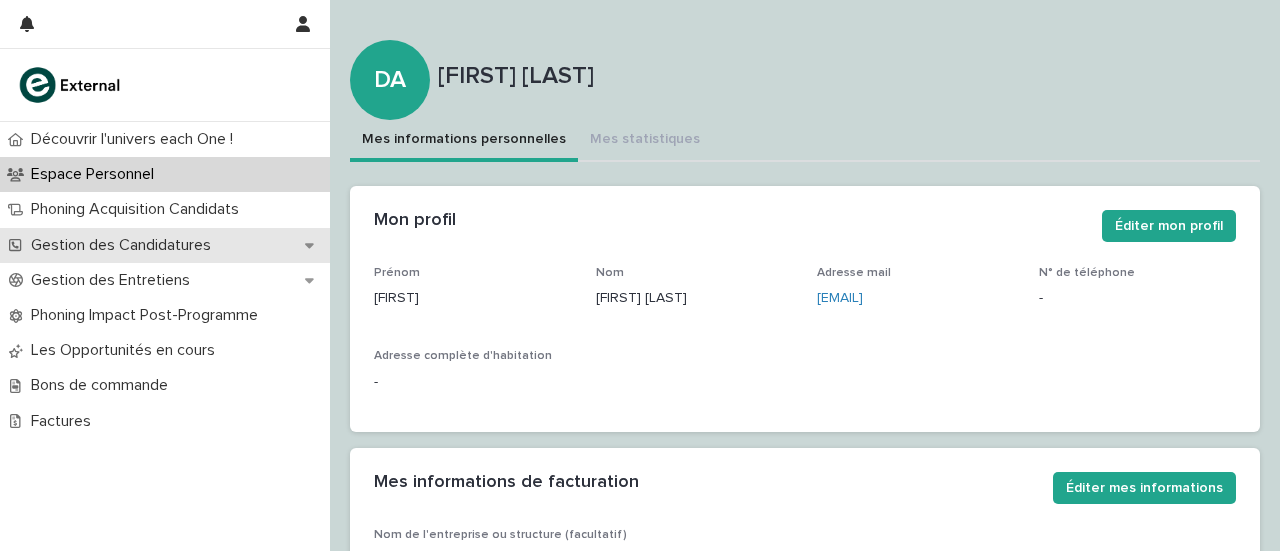 click on "Gestion des Candidatures" at bounding box center (165, 245) 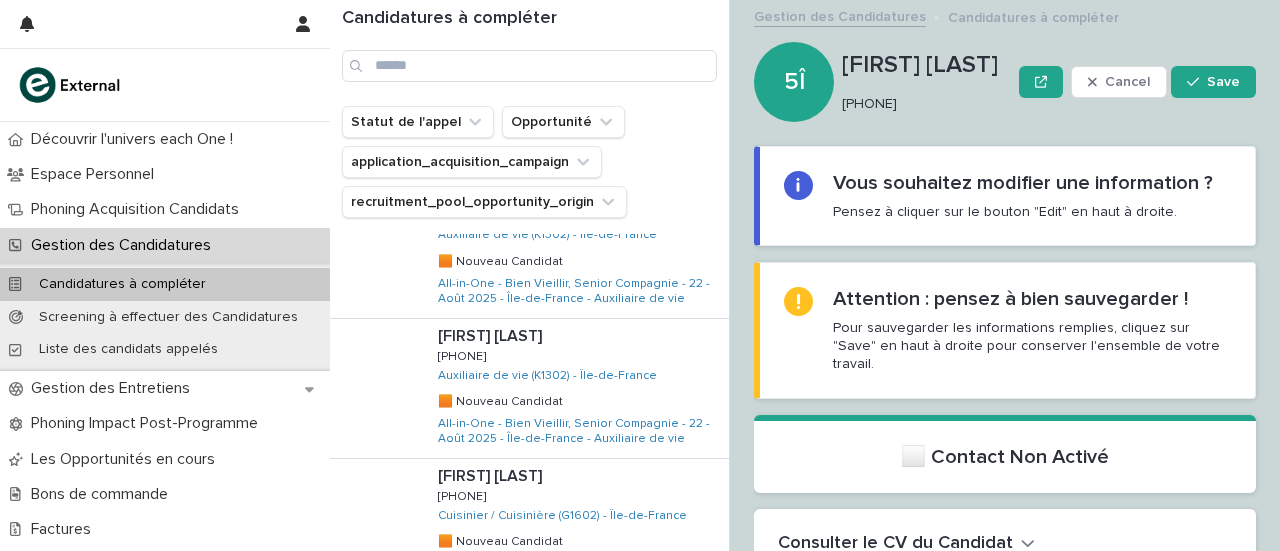 scroll, scrollTop: 0, scrollLeft: 0, axis: both 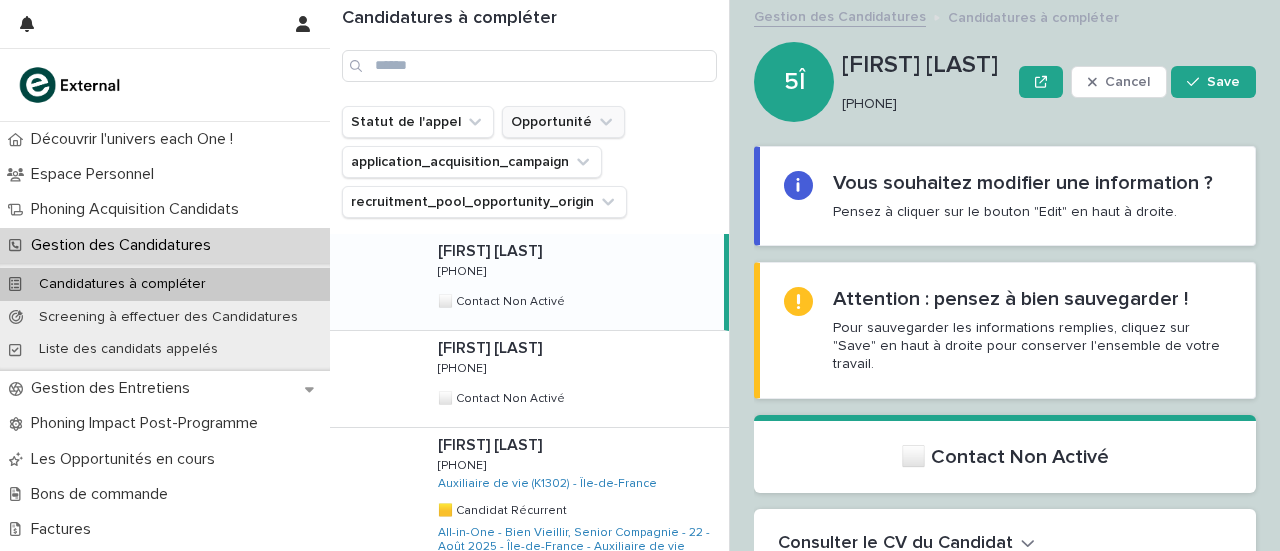 click on "Opportunité" at bounding box center (563, 122) 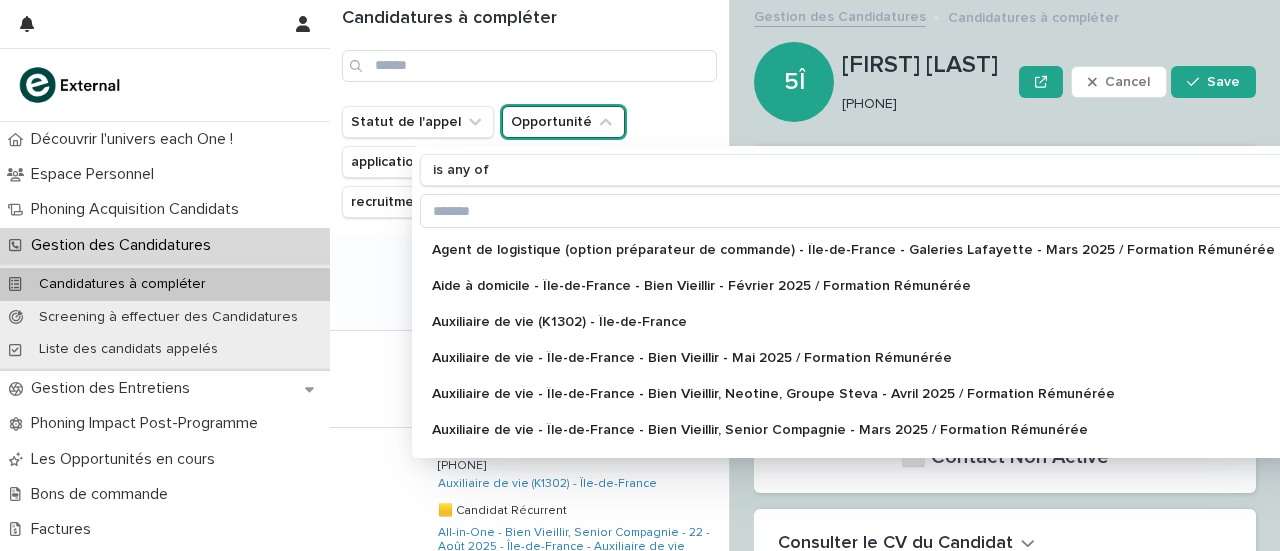 click on "Opportunité" at bounding box center (563, 122) 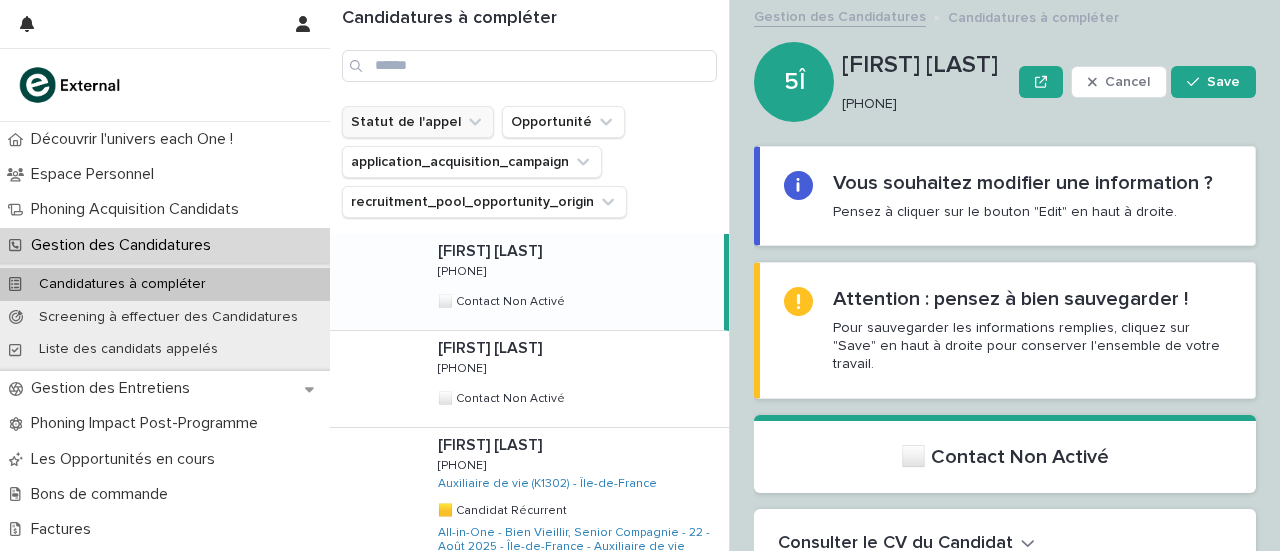 click on "Statut de l'appel" at bounding box center [418, 122] 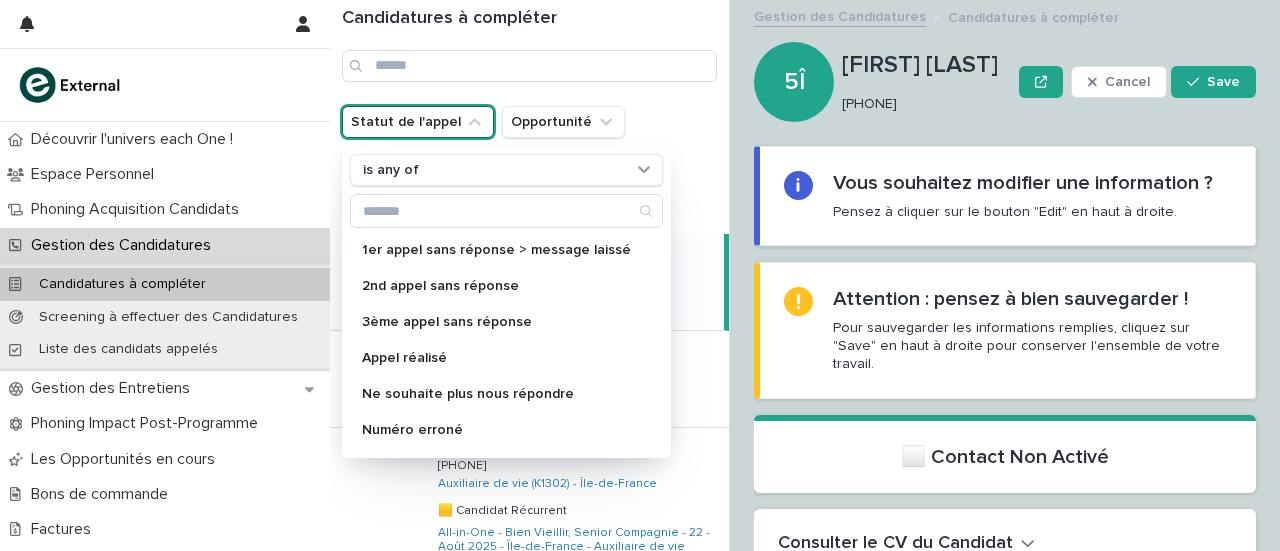 click on "Statut de l'appel" at bounding box center [418, 122] 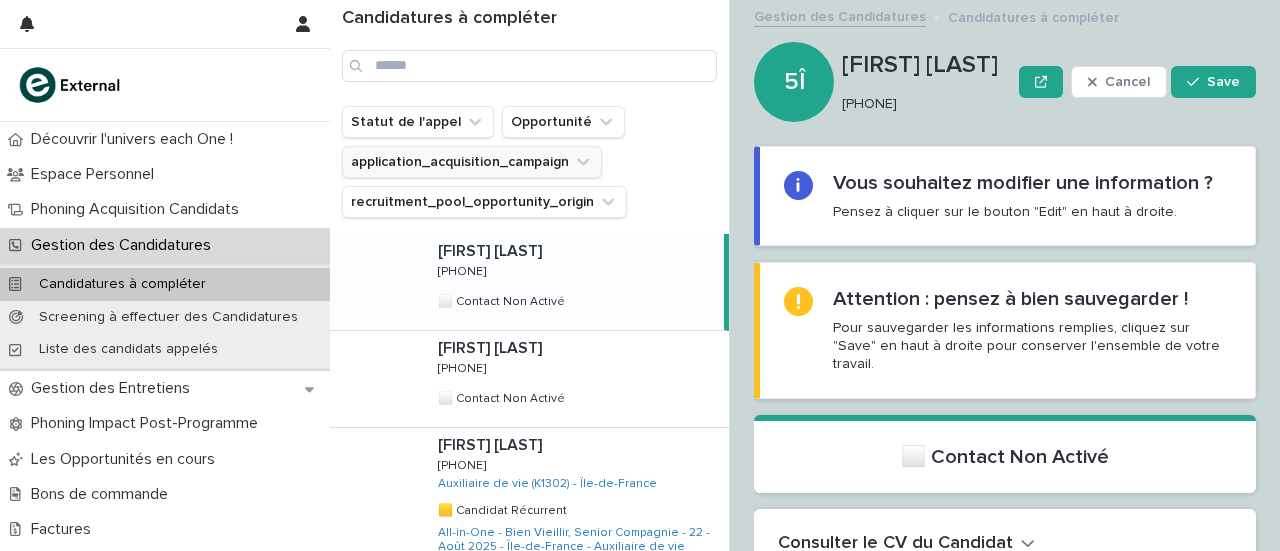 click on "application_acquisition_campaign" at bounding box center (472, 162) 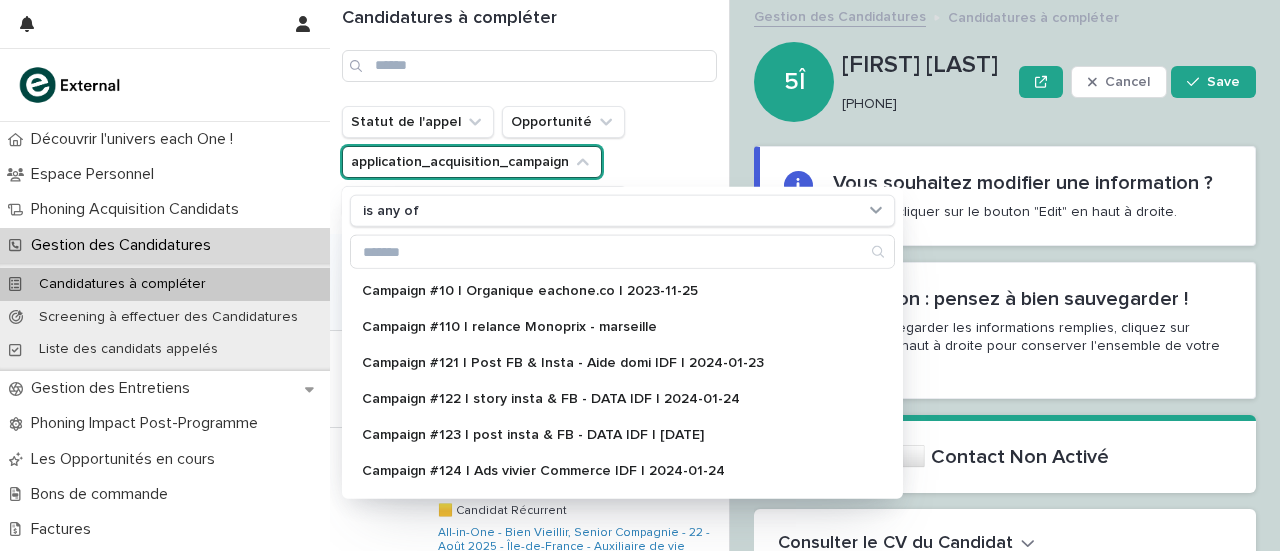 click on "application_acquisition_campaign" at bounding box center (472, 162) 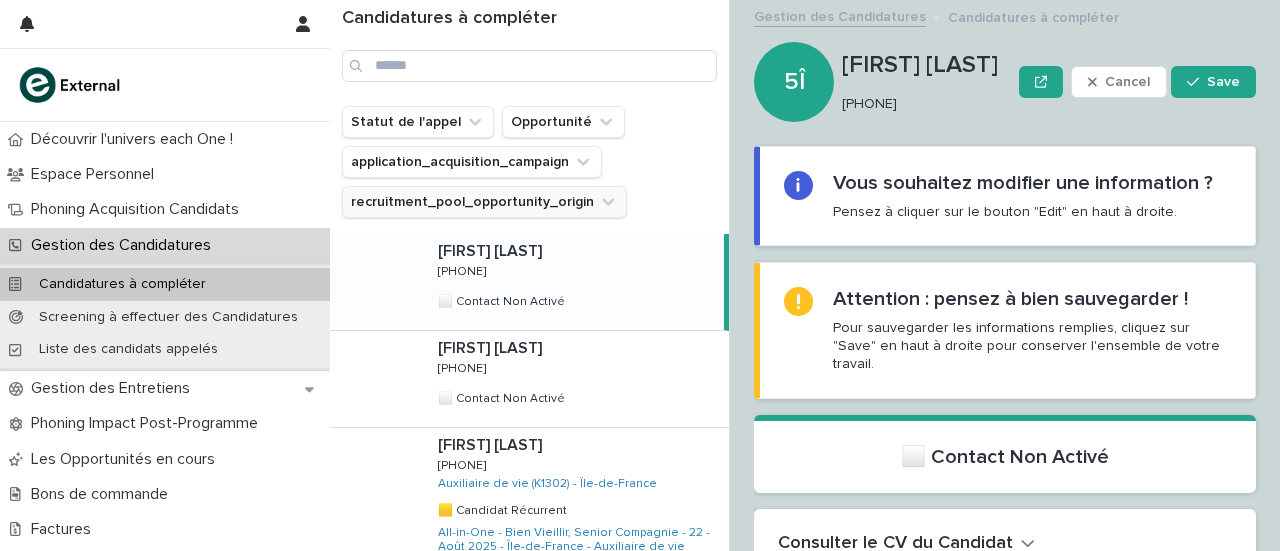 click on "recruitment_pool_opportunity_origin" at bounding box center [484, 202] 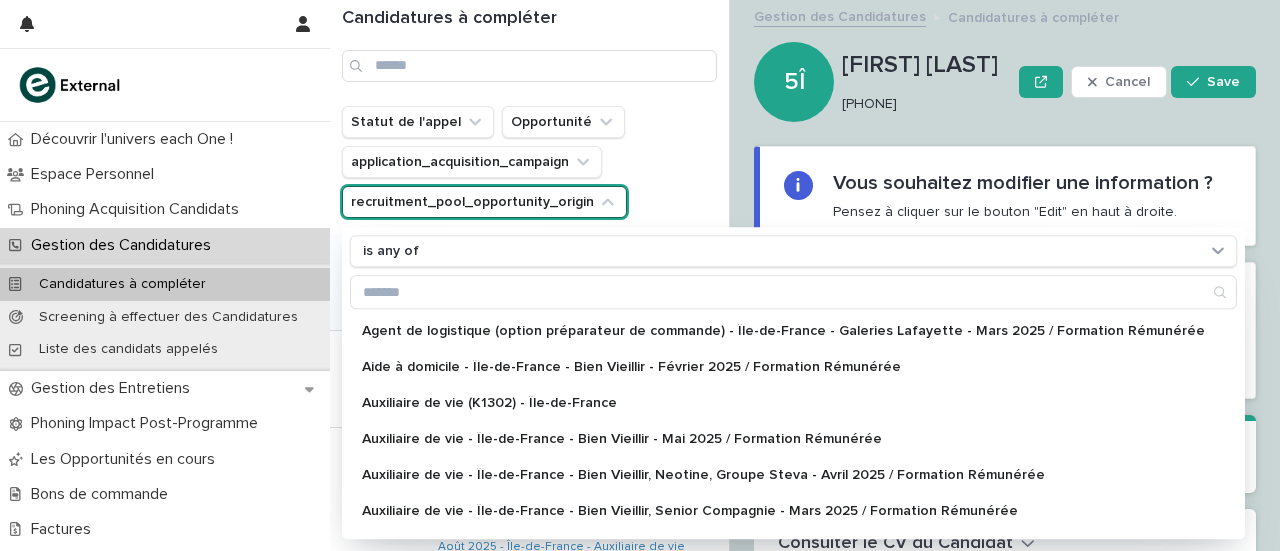 click on "recruitment_pool_opportunity_origin" at bounding box center [484, 202] 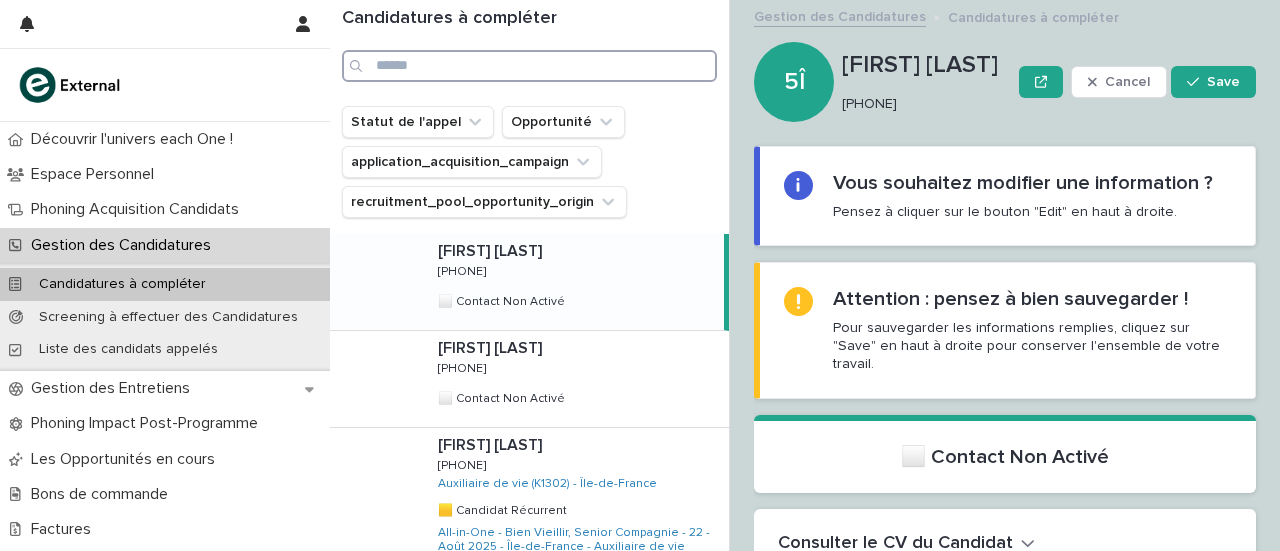 click at bounding box center [529, 66] 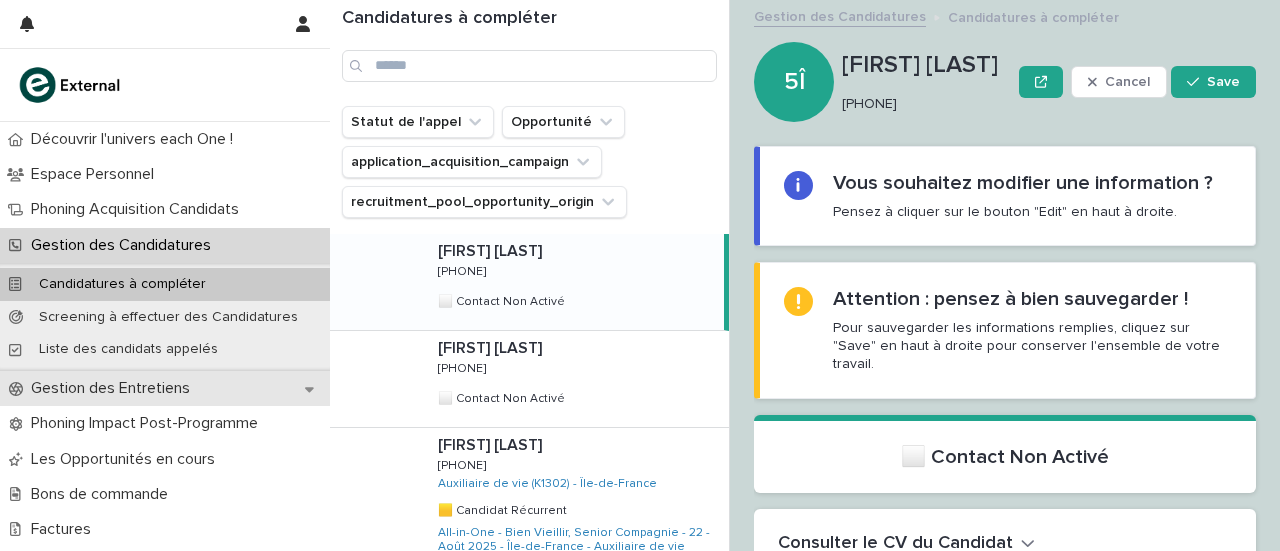 click on "Gestion des Entretiens" at bounding box center (114, 388) 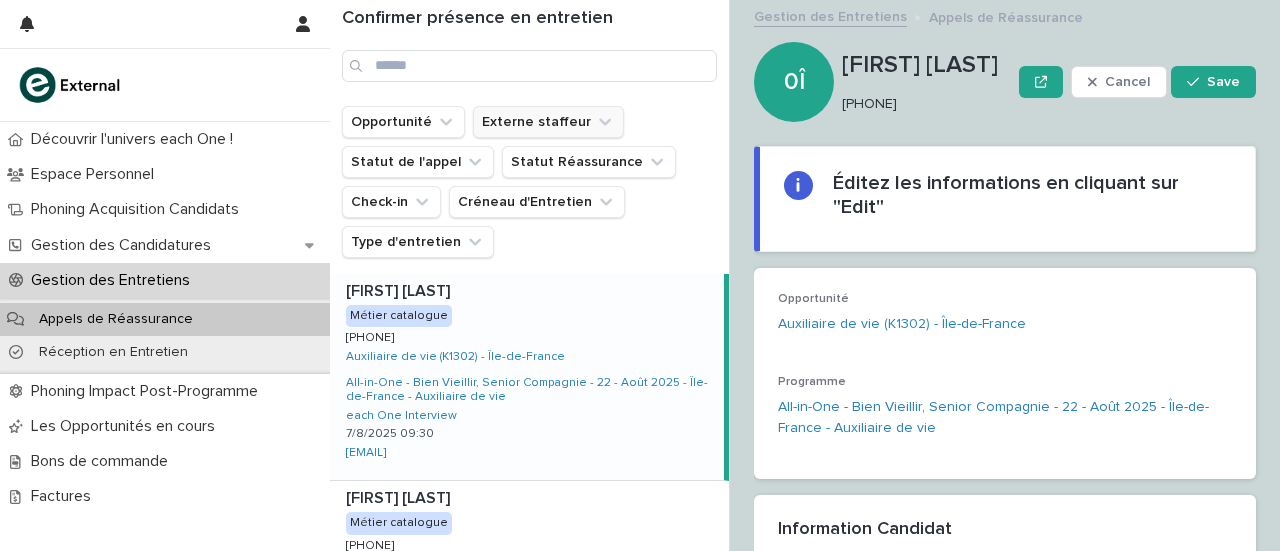 click on "Externe staffeur" at bounding box center [548, 122] 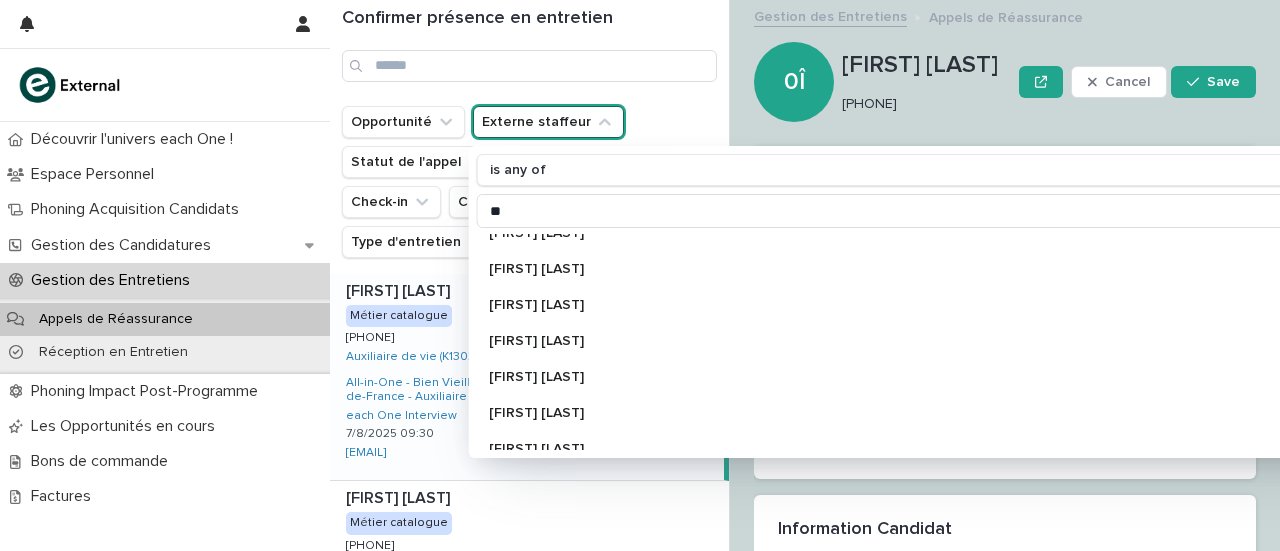 scroll, scrollTop: 0, scrollLeft: 0, axis: both 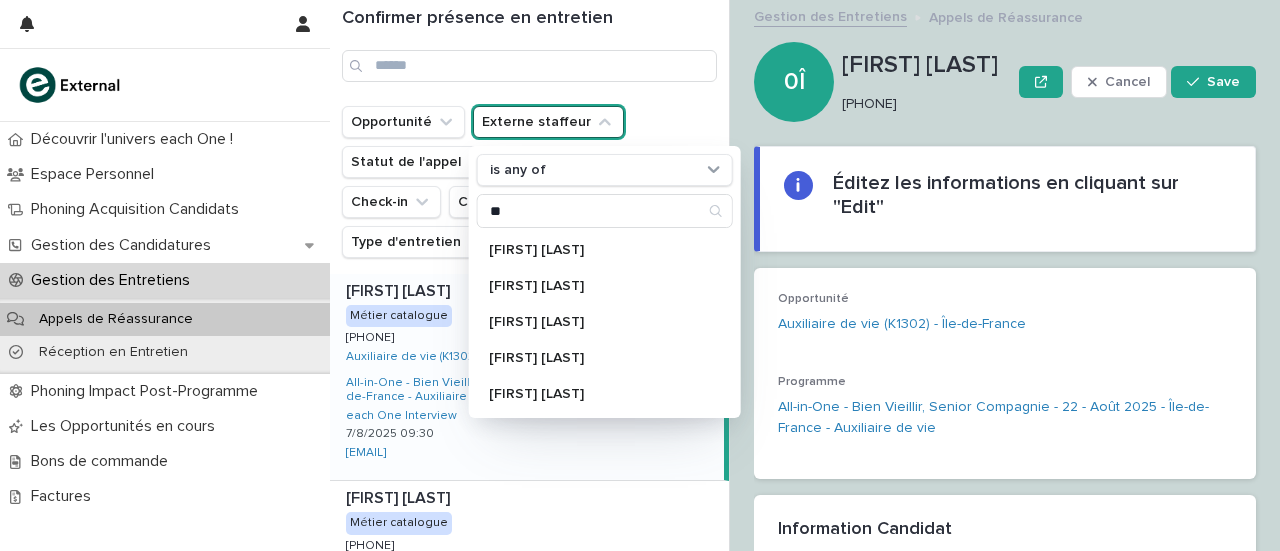 type on "**" 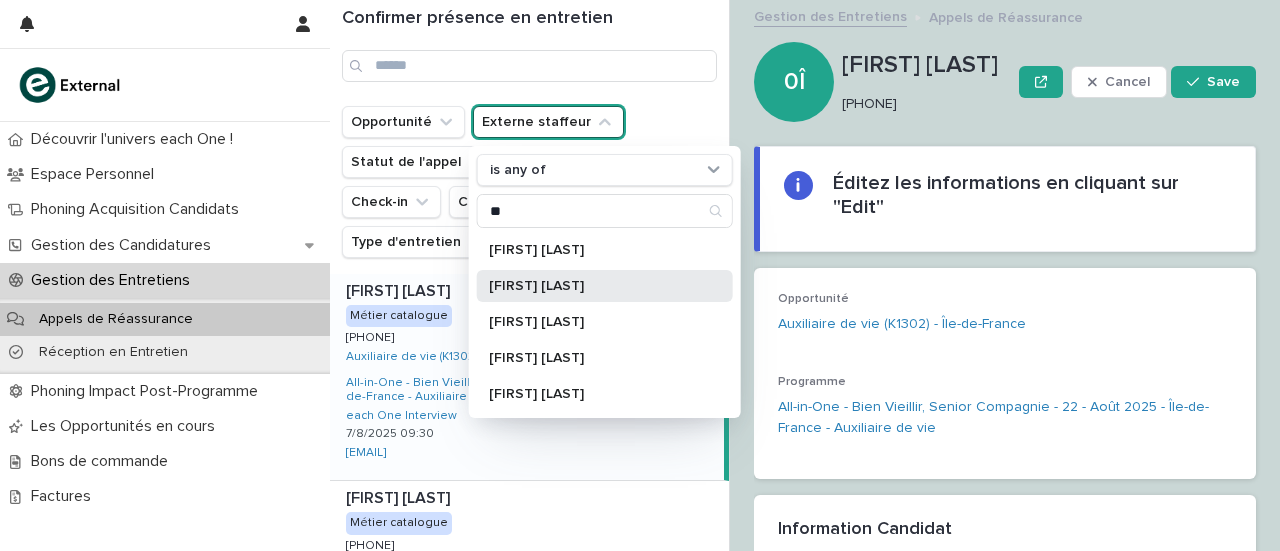 click on "[FIRST] [LAST]" at bounding box center [595, 286] 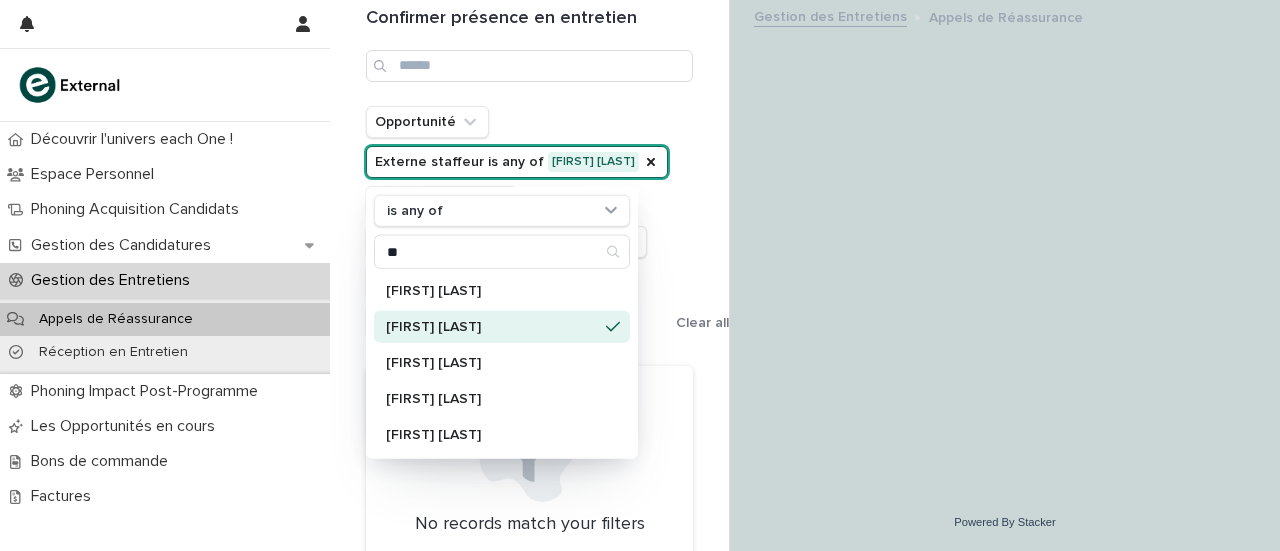 click on "Confirmer présence en entretien" at bounding box center [529, 53] 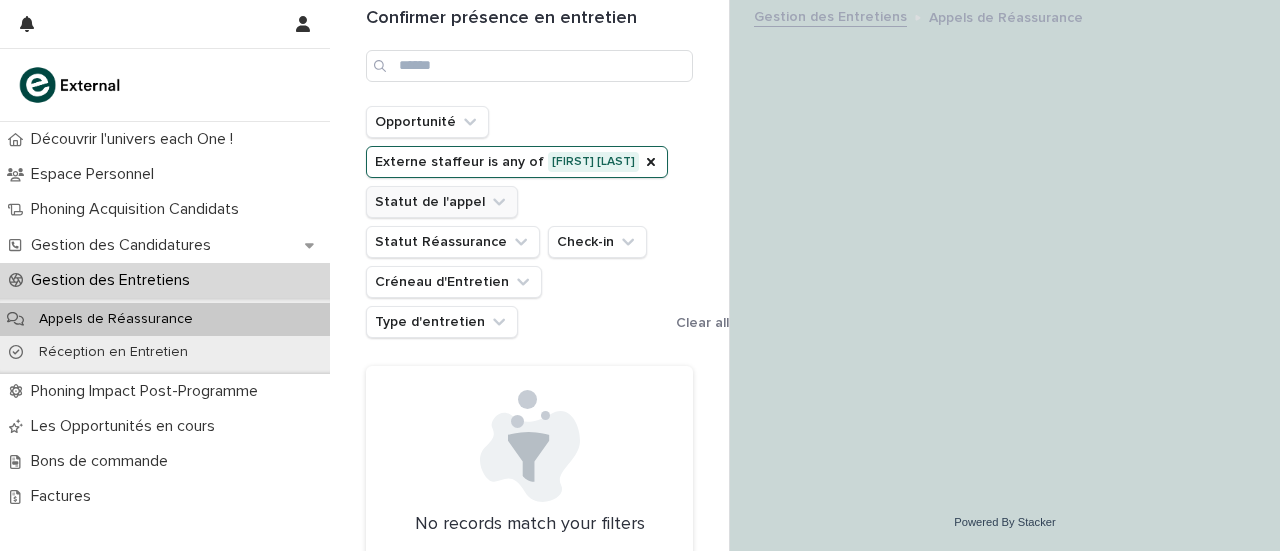 click on "Statut de l'appel" at bounding box center (442, 202) 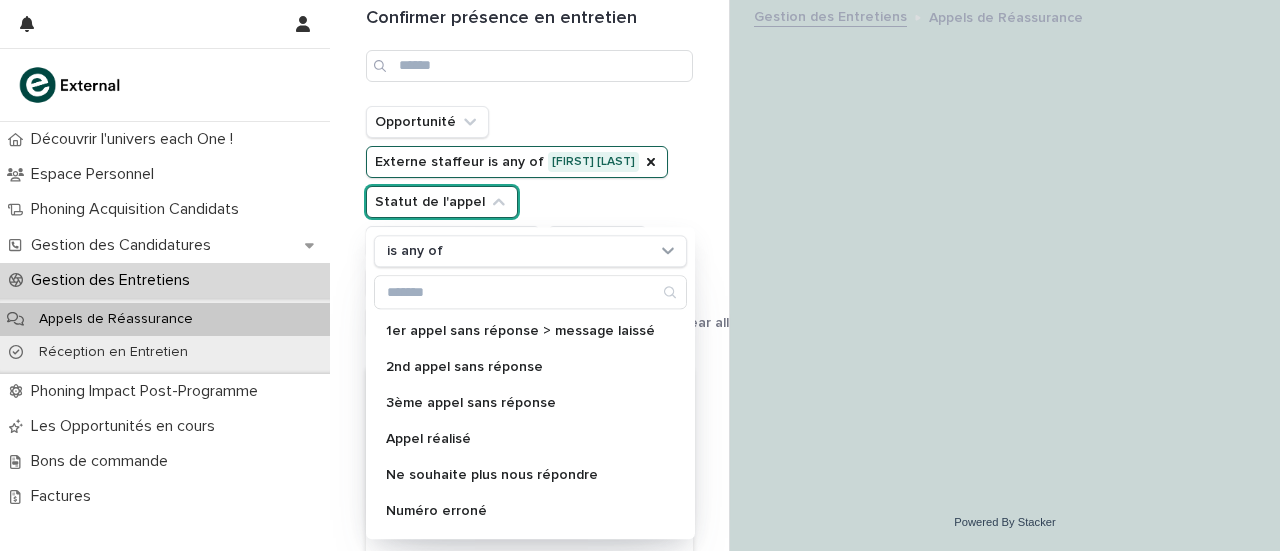 click on "Statut de l'appel" at bounding box center [442, 202] 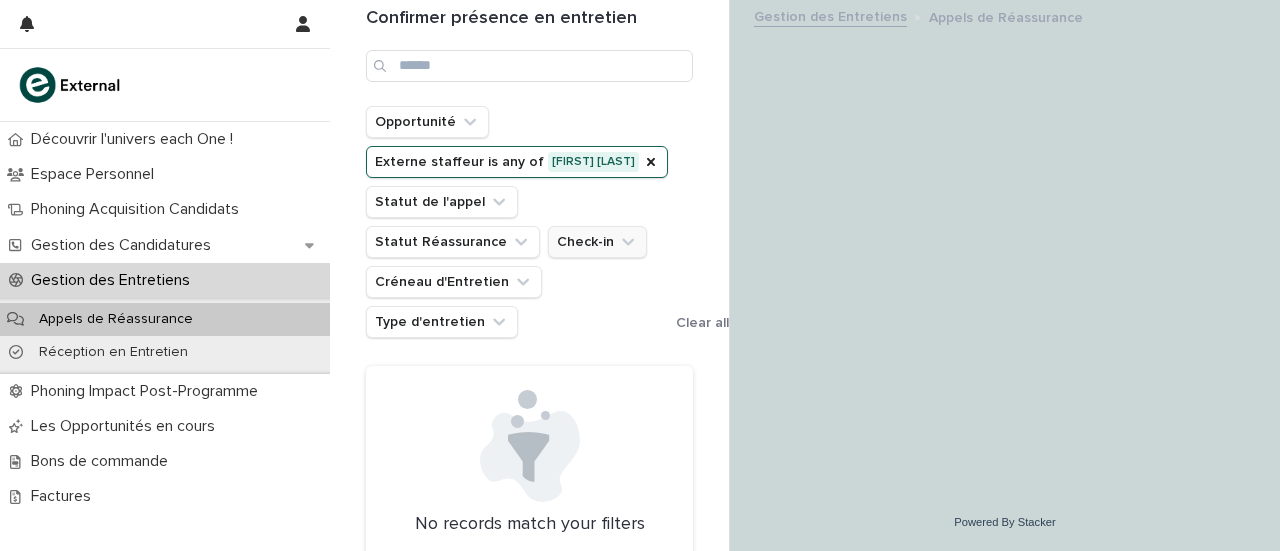 click 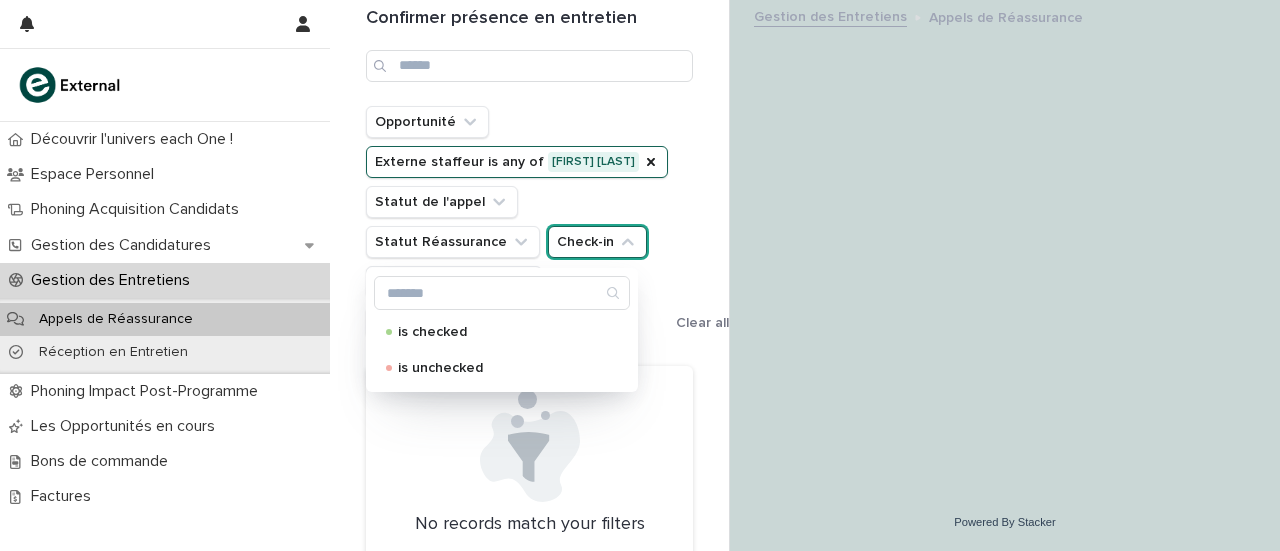 click 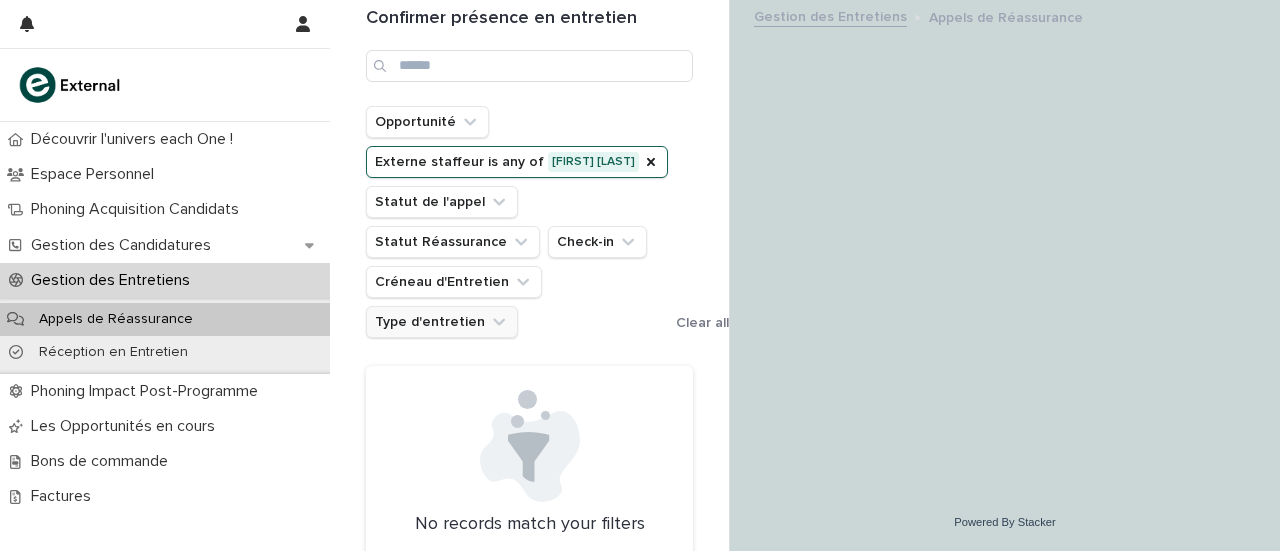 click on "Type d'entretien" at bounding box center (442, 322) 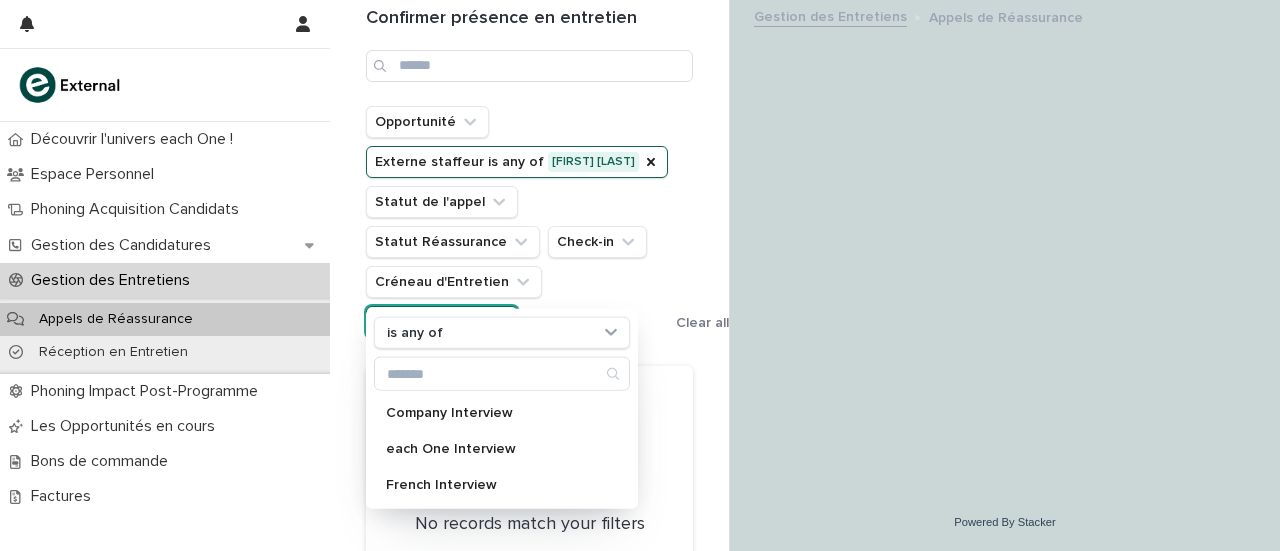 click on "Type d'entretien" at bounding box center (442, 322) 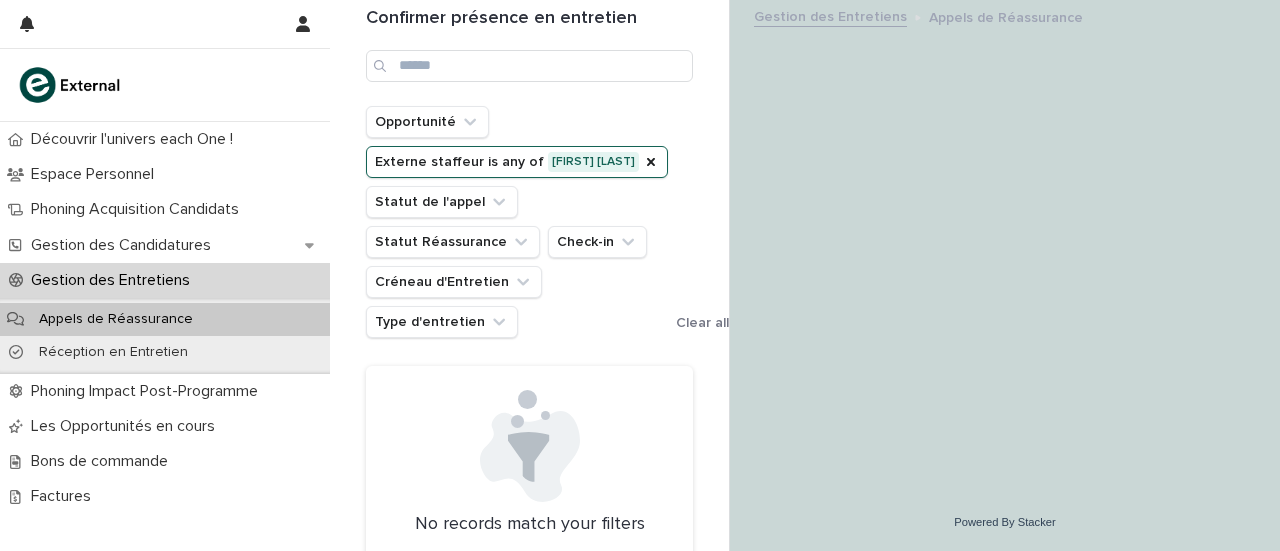 scroll, scrollTop: 84, scrollLeft: 0, axis: vertical 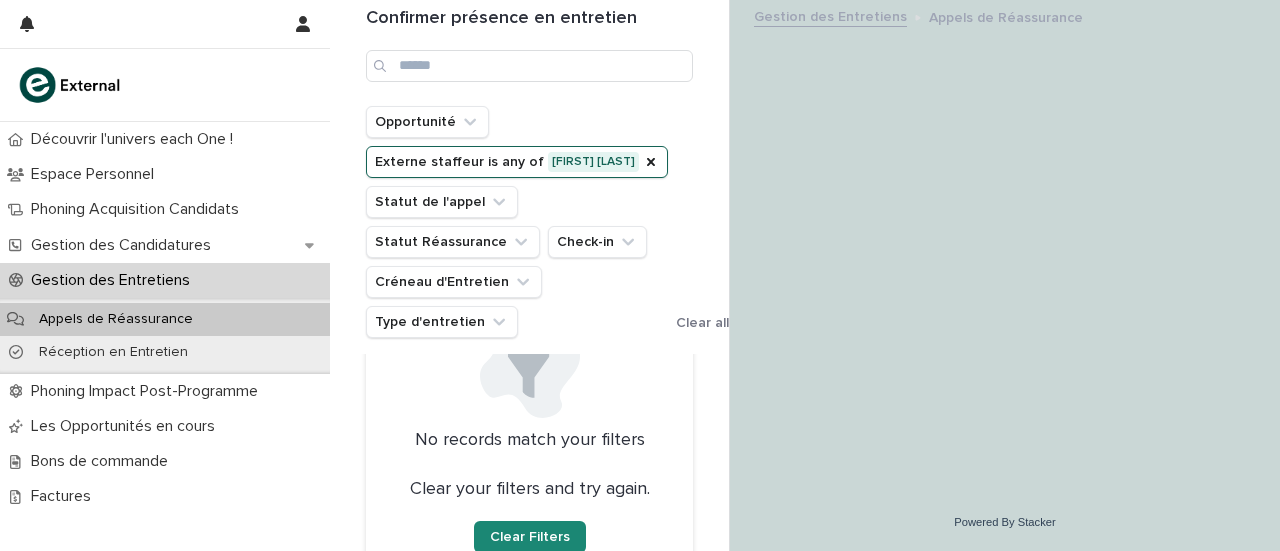 click on "Clear Filters" at bounding box center (530, 537) 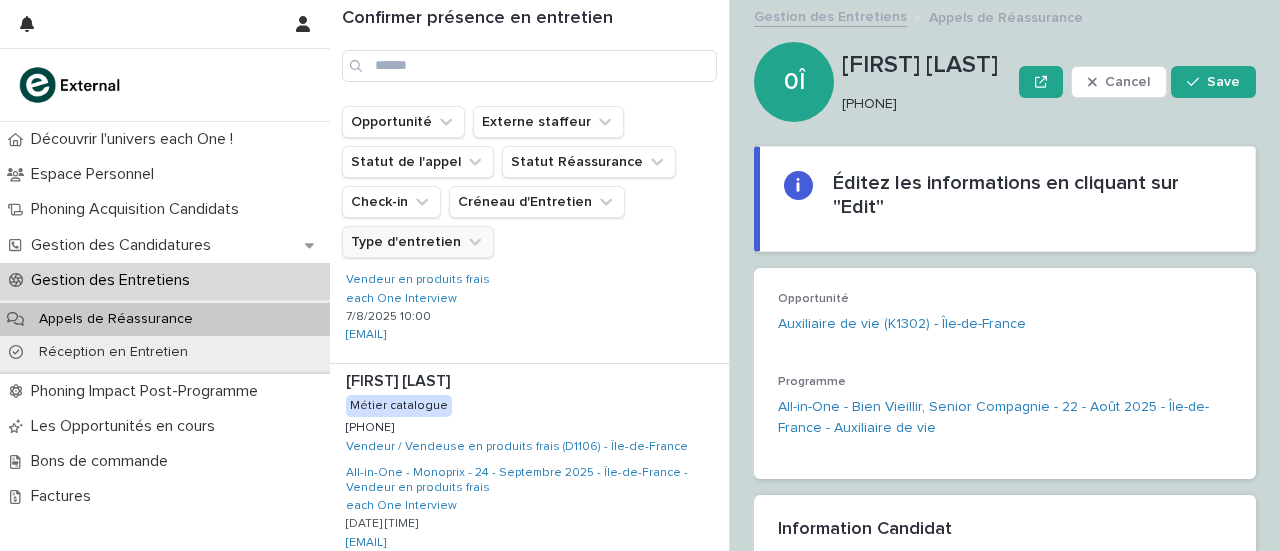 scroll, scrollTop: 946, scrollLeft: 0, axis: vertical 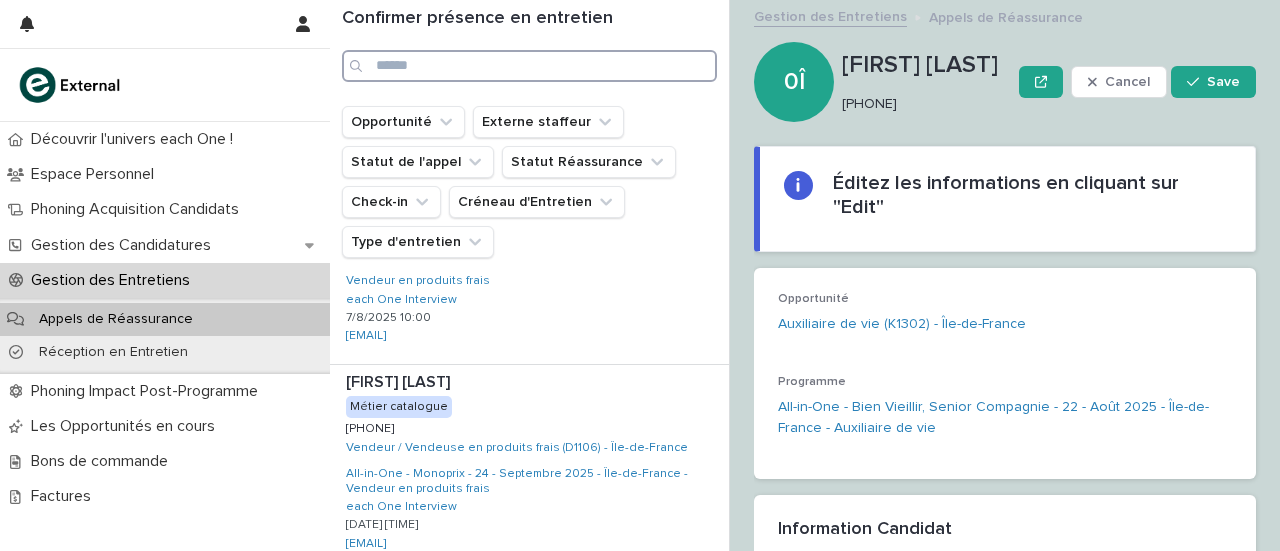 click at bounding box center [529, 66] 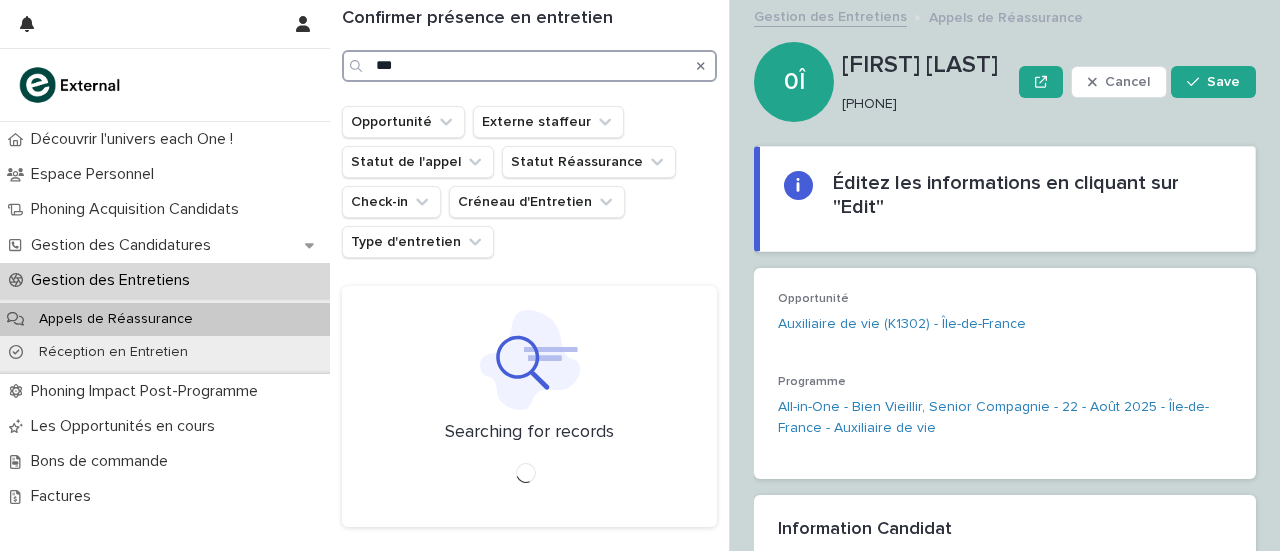 scroll, scrollTop: 0, scrollLeft: 0, axis: both 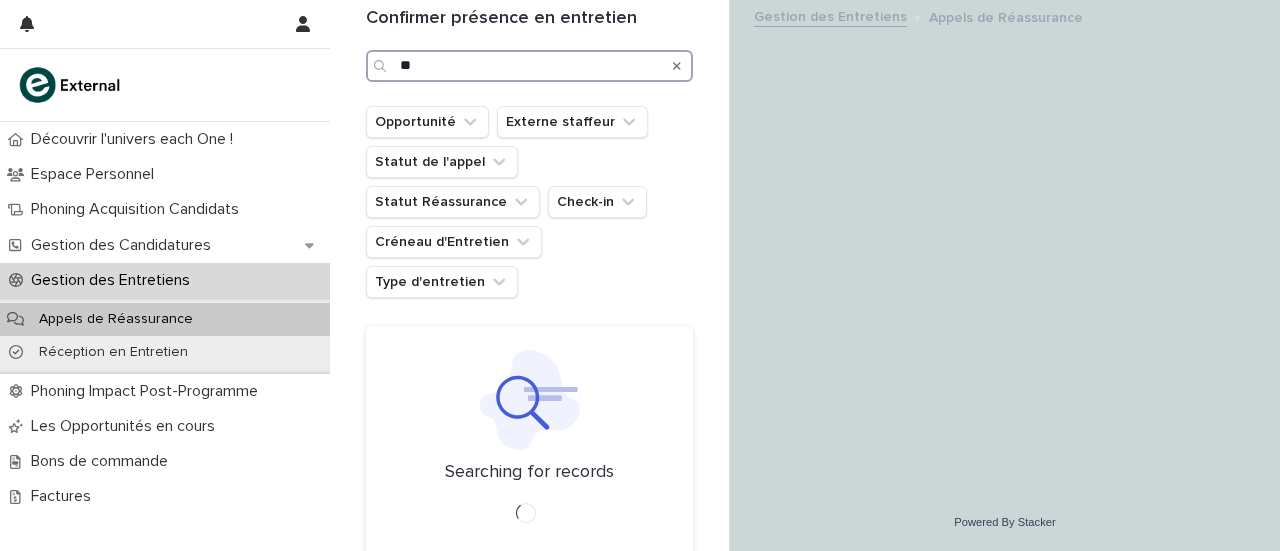 type on "*" 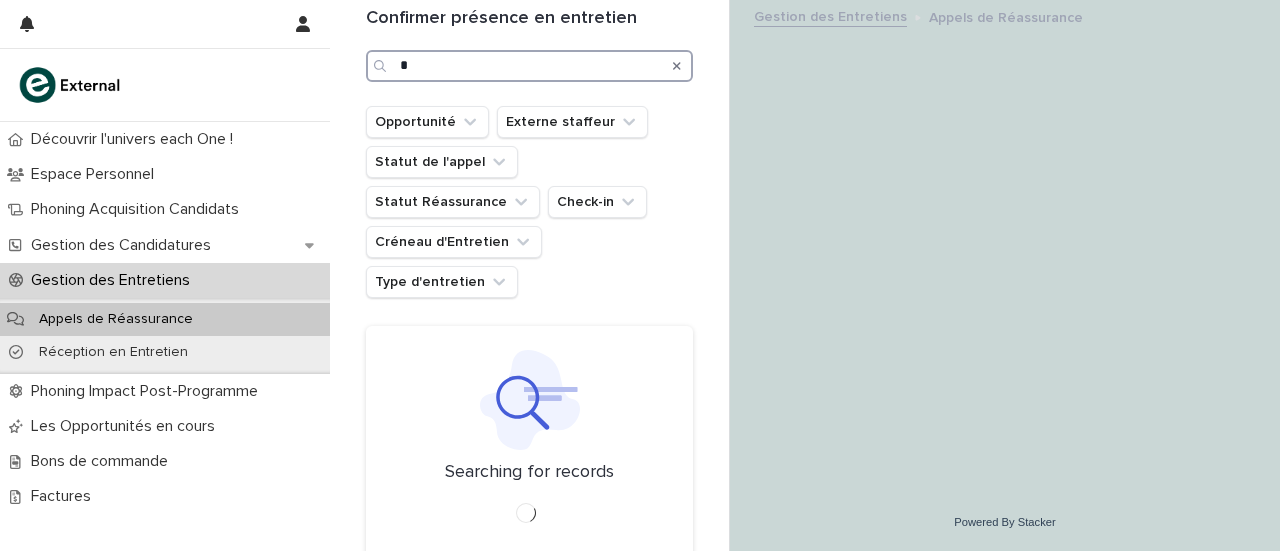 type 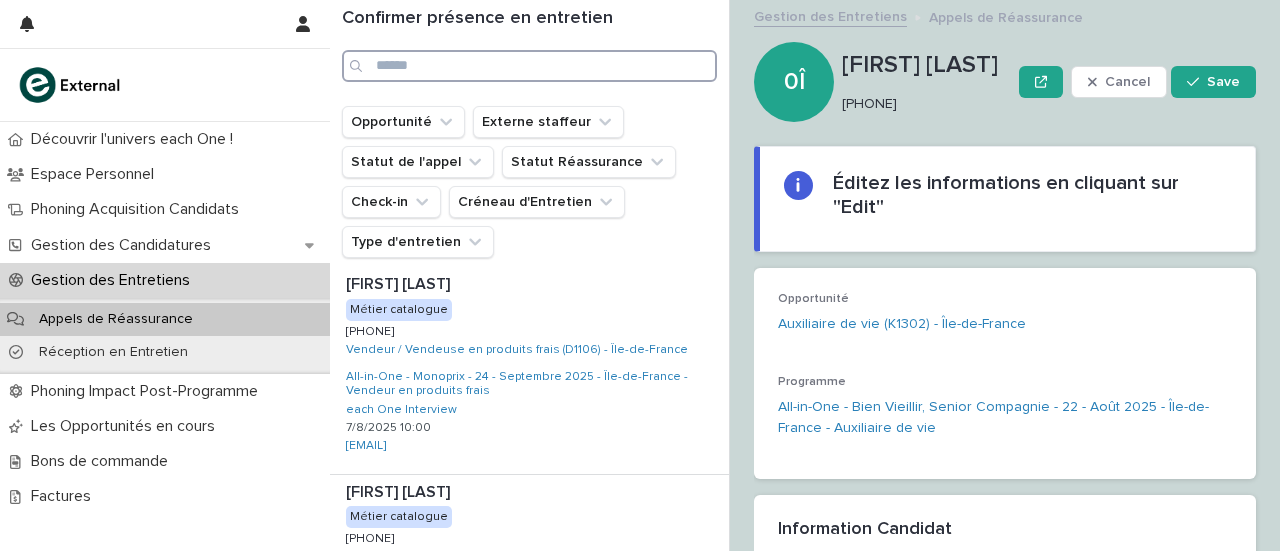 scroll, scrollTop: 876, scrollLeft: 0, axis: vertical 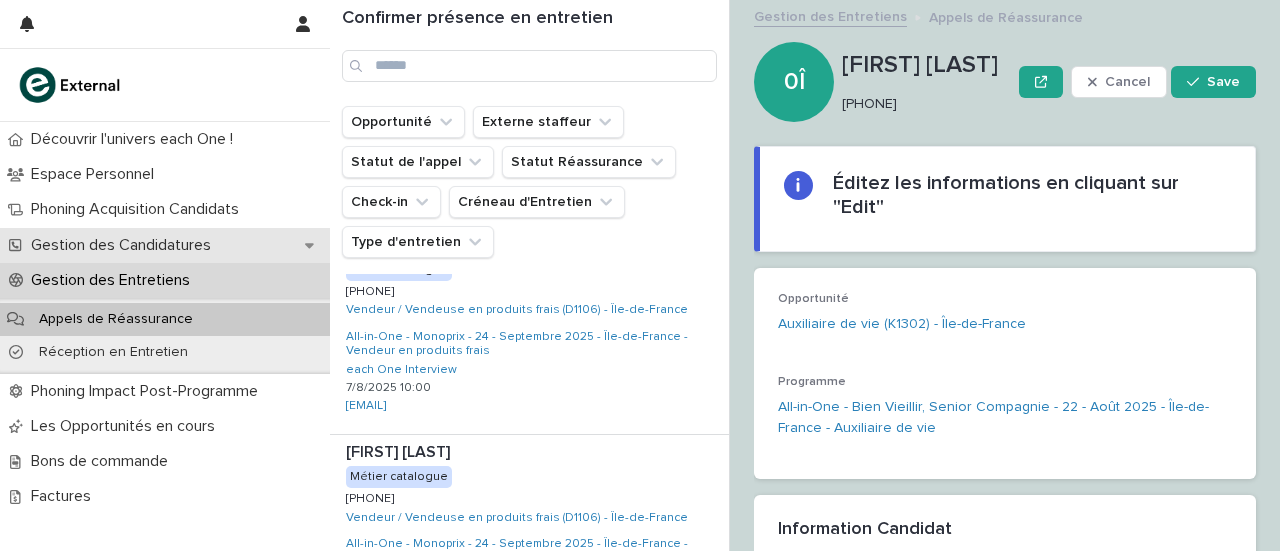 click on "Gestion des Candidatures" at bounding box center (125, 245) 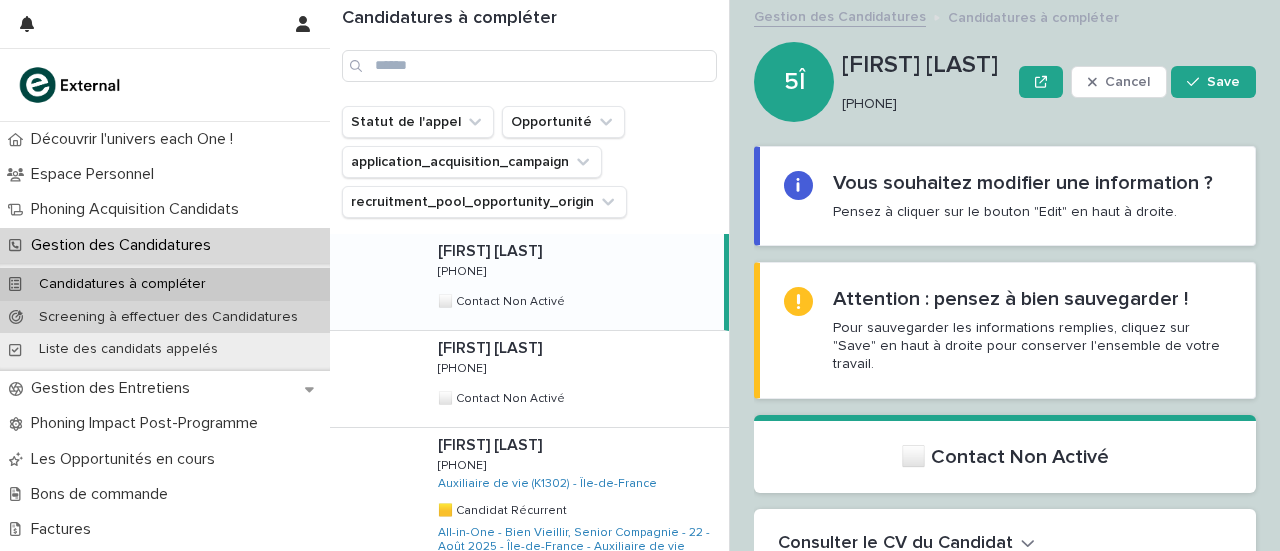 click on "Screening à effectuer des Candidatures" at bounding box center (168, 317) 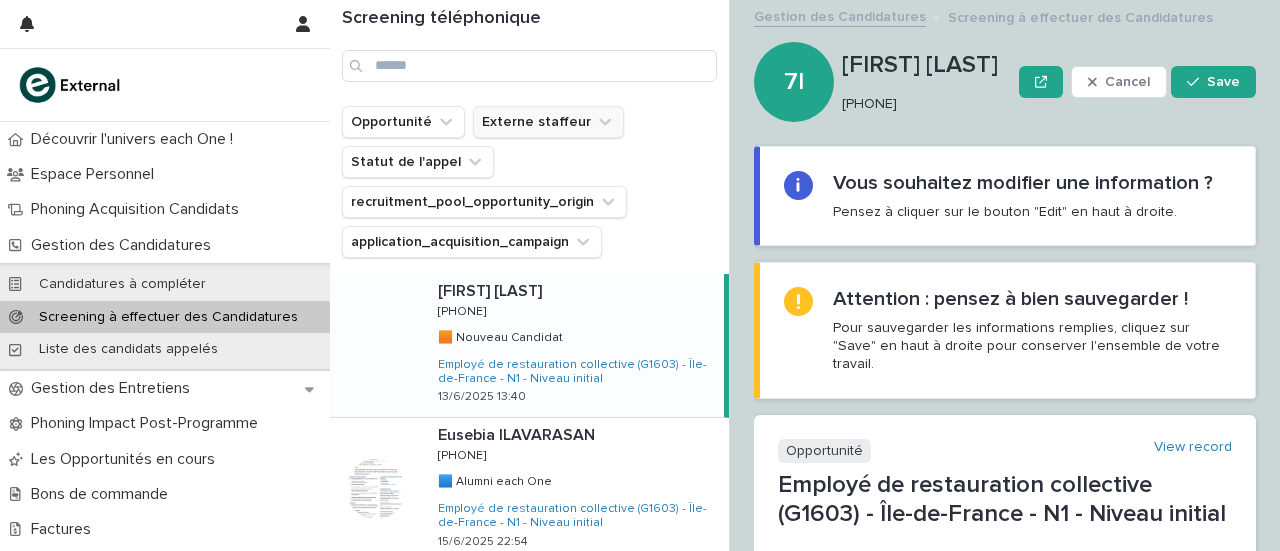 click on "Externe staffeur" at bounding box center (548, 122) 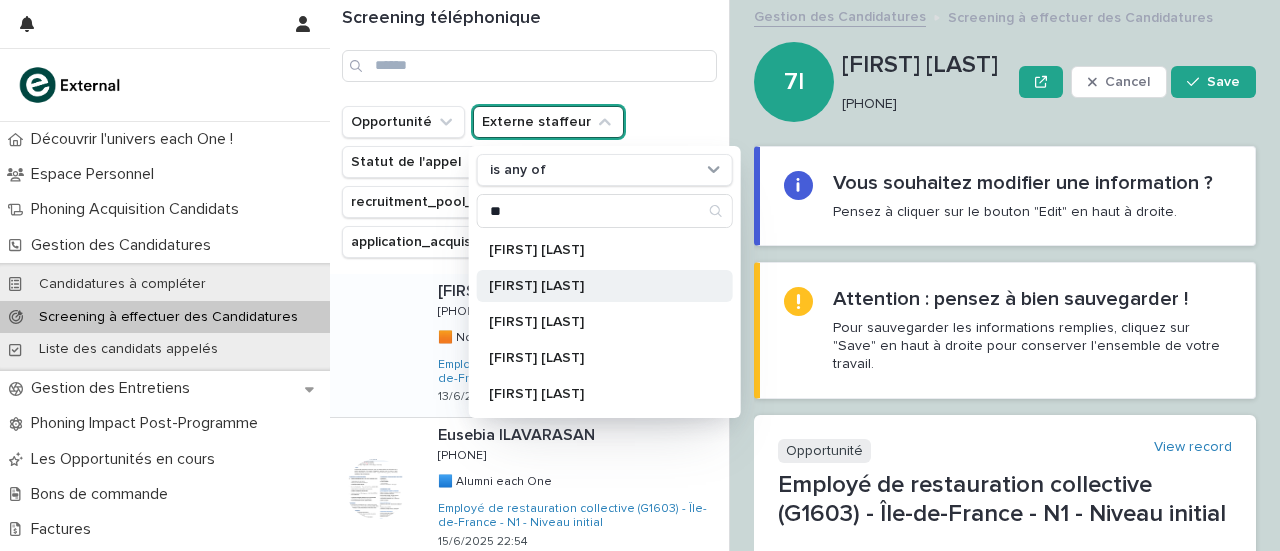 type on "**" 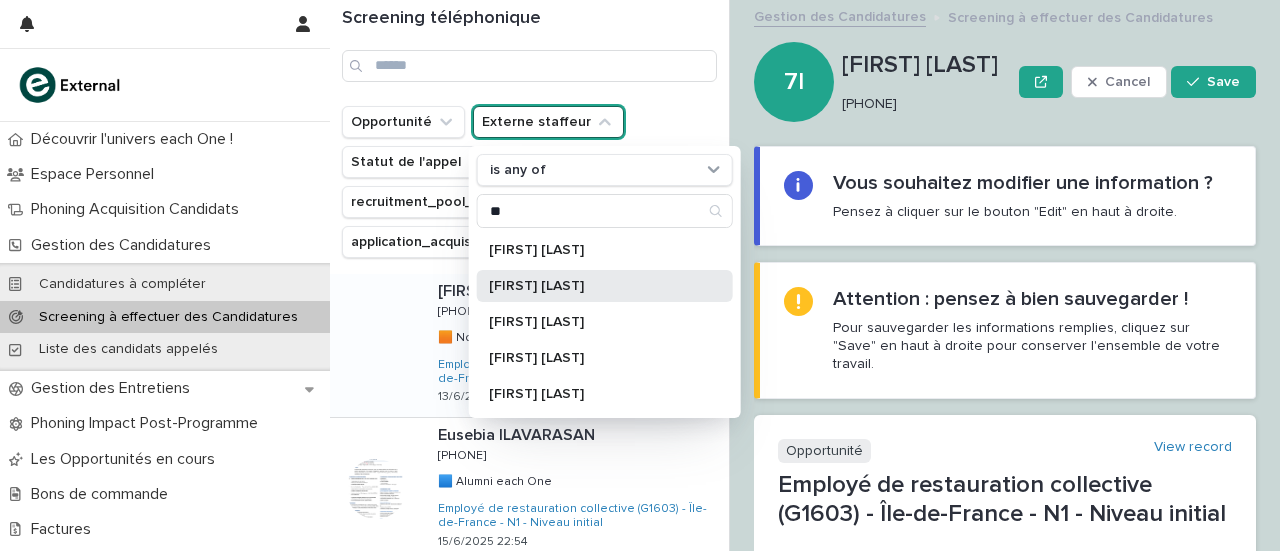 click on "[FIRST] [LAST]" at bounding box center (595, 286) 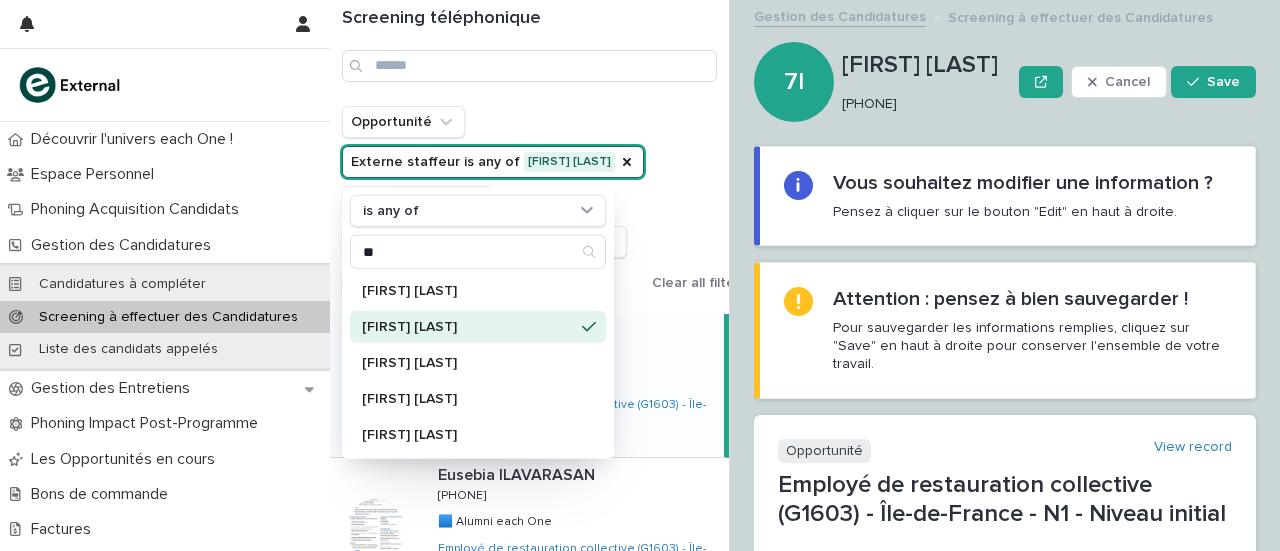 click on "Opportunité Externe staffeur is any of [FIRST] [LAST] is any of ** [FIRST] [LAST] [FIRST] [LAST] [FIRST] [LAST] [FIRST] [LAST] Statut de l'appel recruitment_pool_opportunity_origin application_acquisition_campaign" at bounding box center [493, 202] 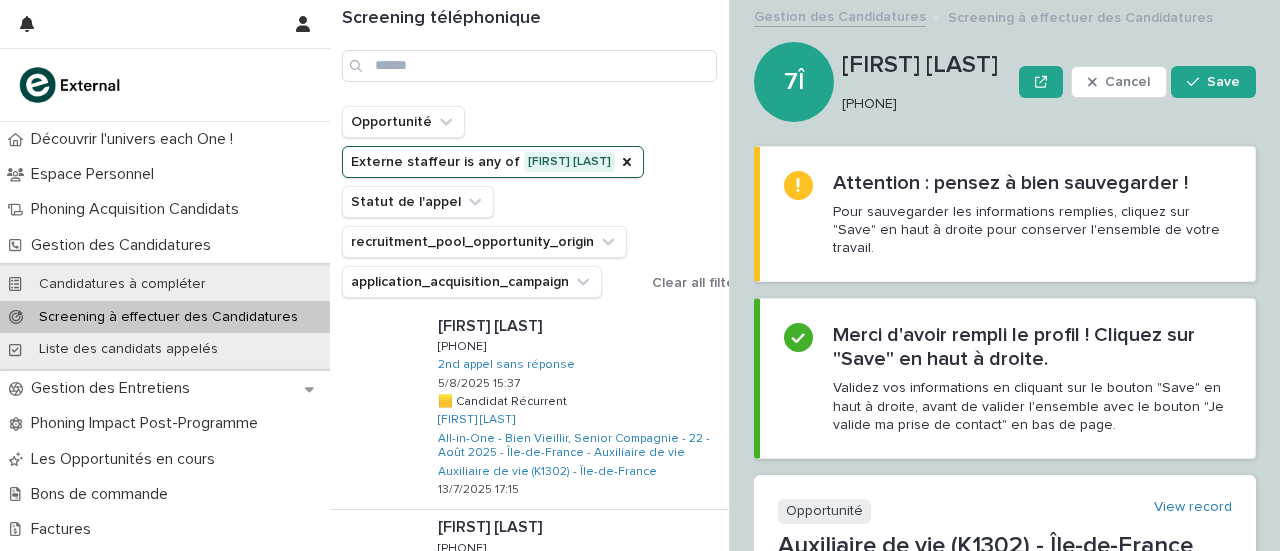 scroll, scrollTop: 1417, scrollLeft: 0, axis: vertical 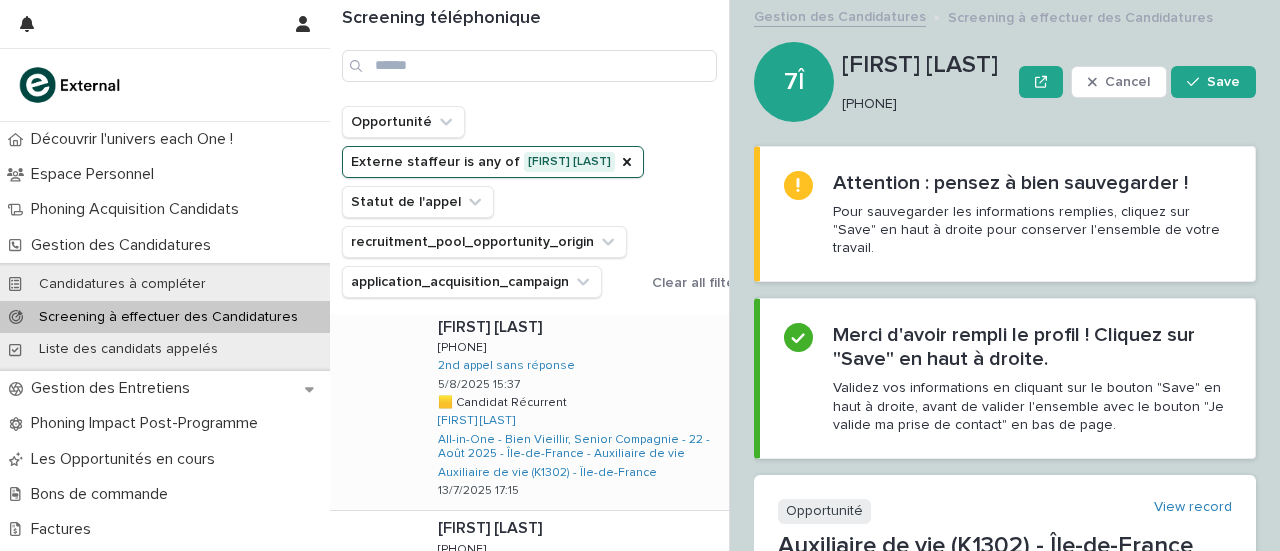 click on "[FIRST] [LAST] [FIRST] [LAST]  0744591336 0744591336  2nd appel sans réponse   5/8/2025 15:37 🟨 Candidat Récurrent 🟨 Candidat Récurrent  [FIRST] [LAST]   All-in-One - Bien Vieillir, Senior Compagnie - 22 - Août 2025 - Île-de-France - Auxiliaire de vie   Auxiliaire de vie (K1302) - Île-de-France   13/7/2025 17:15" at bounding box center [575, 410] 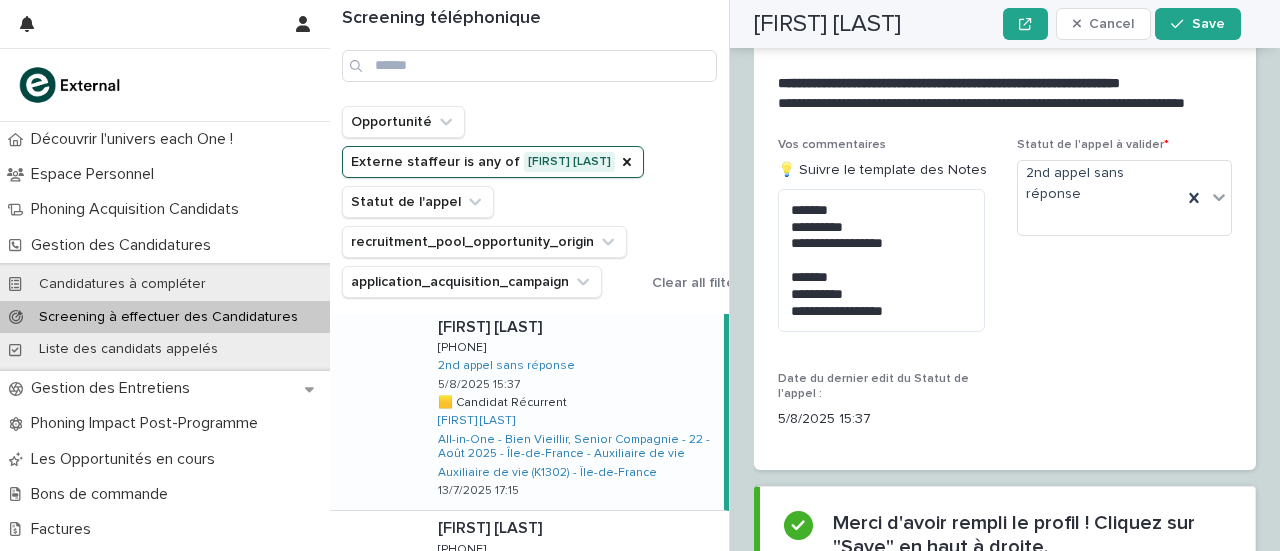 scroll, scrollTop: 3087, scrollLeft: 0, axis: vertical 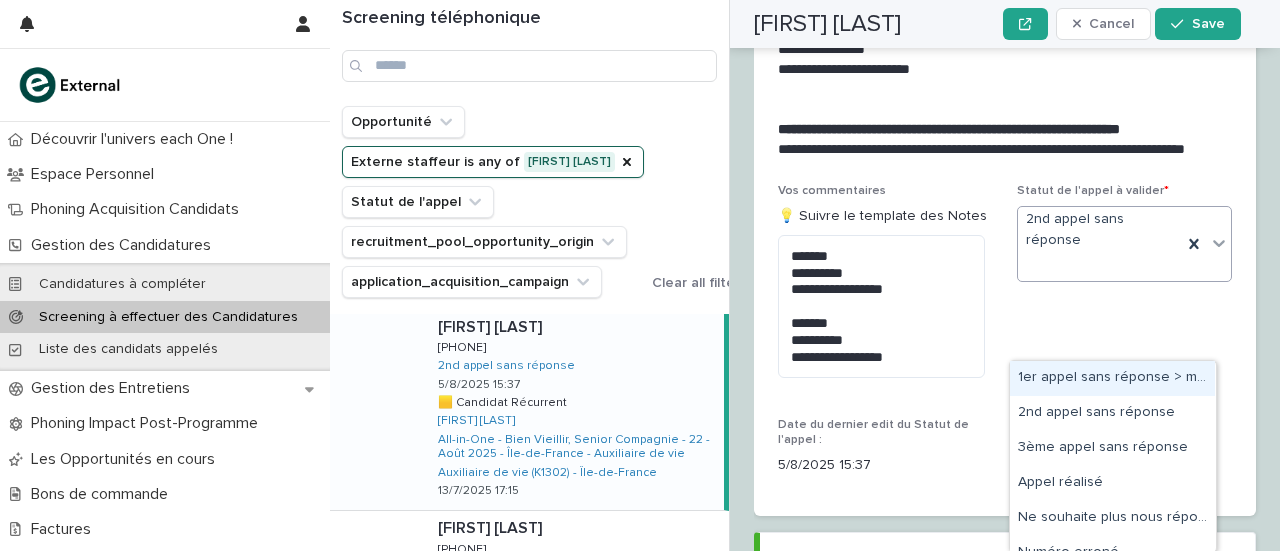 click 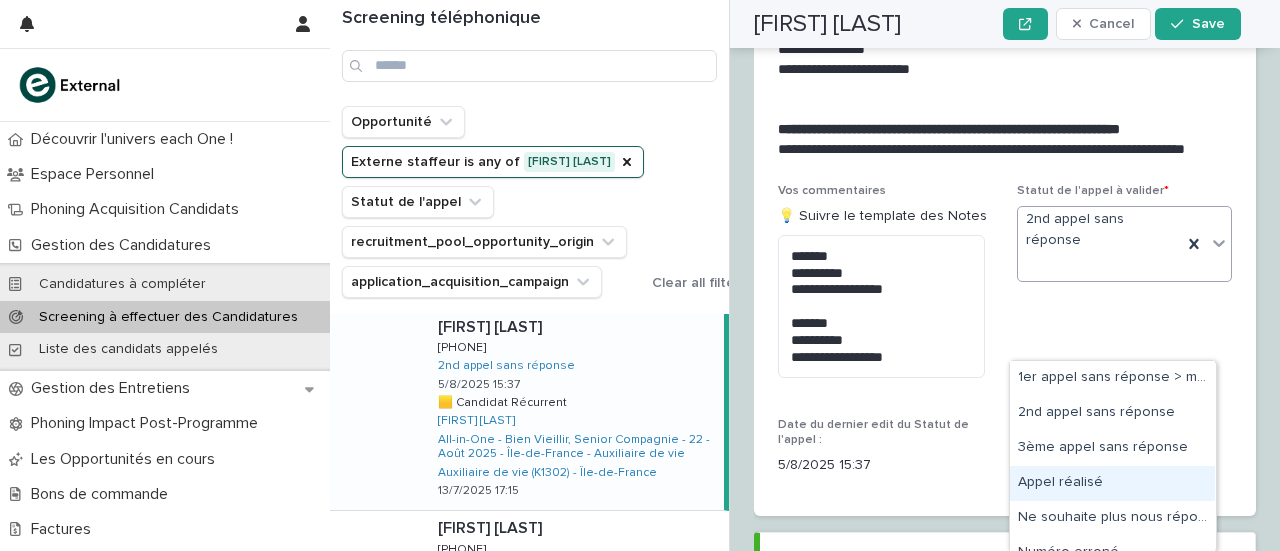 click on "Appel réalisé" at bounding box center [1112, 483] 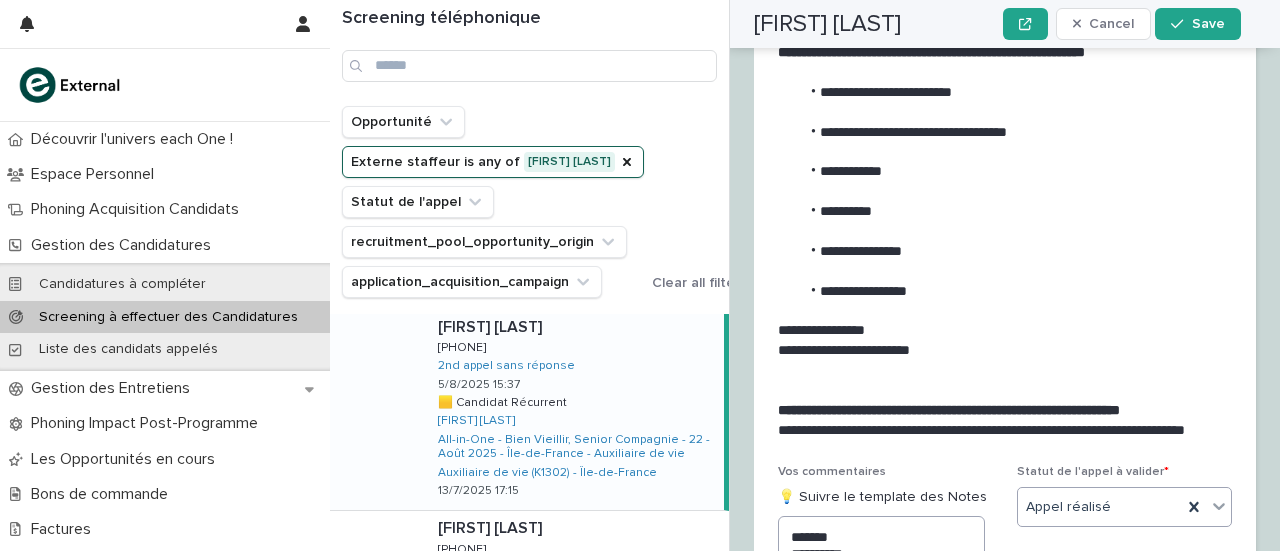 scroll, scrollTop: 2802, scrollLeft: 0, axis: vertical 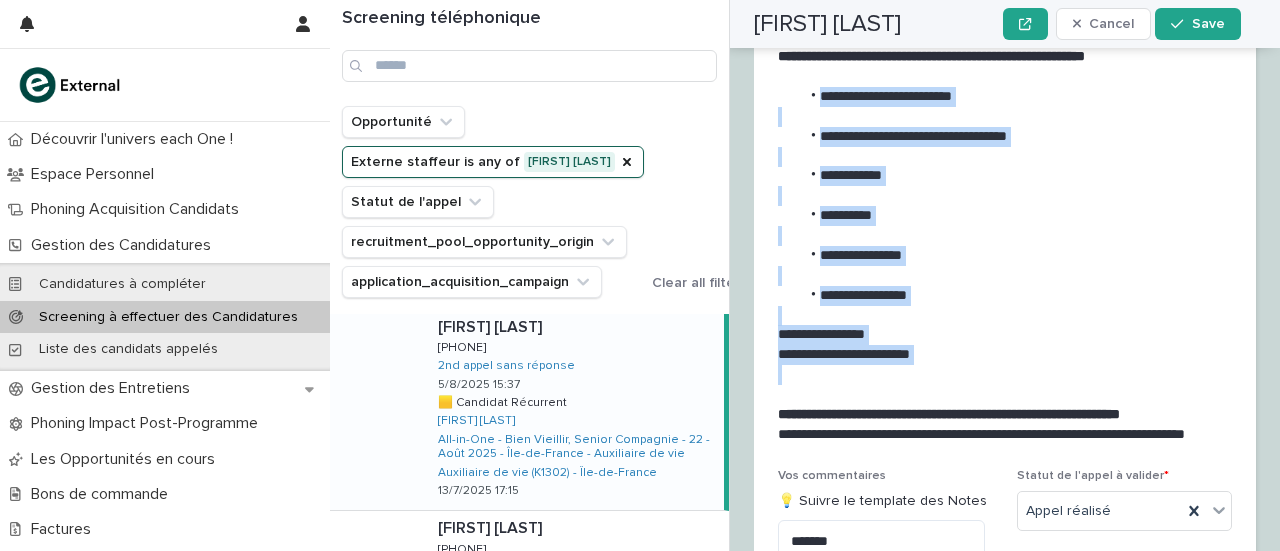 drag, startPoint x: 808, startPoint y: 157, endPoint x: 942, endPoint y: 433, distance: 306.8094 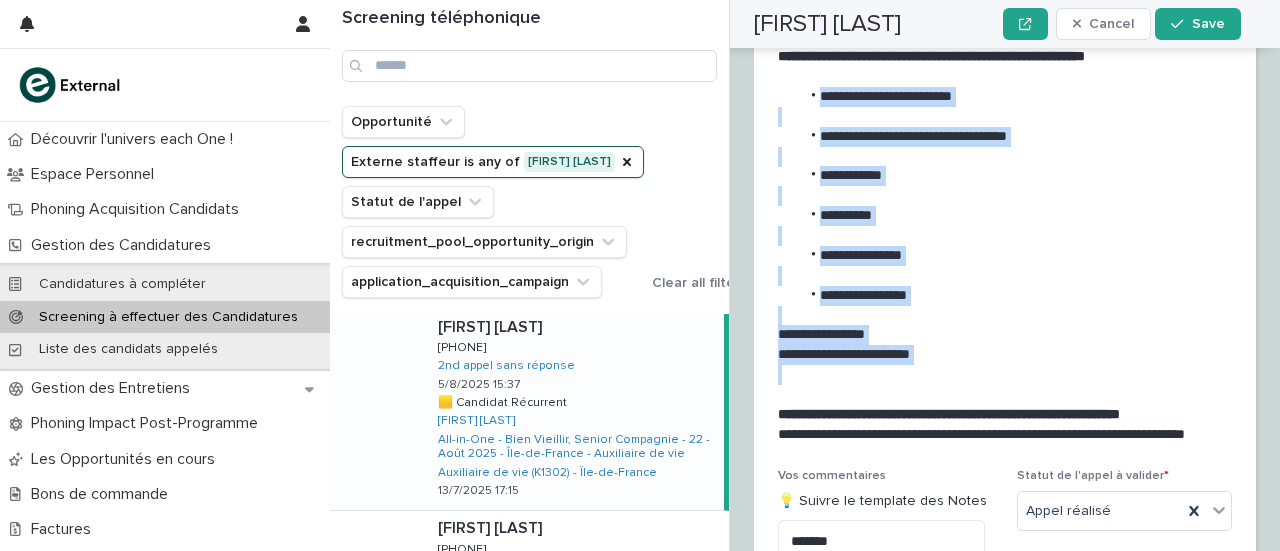copy on "**********" 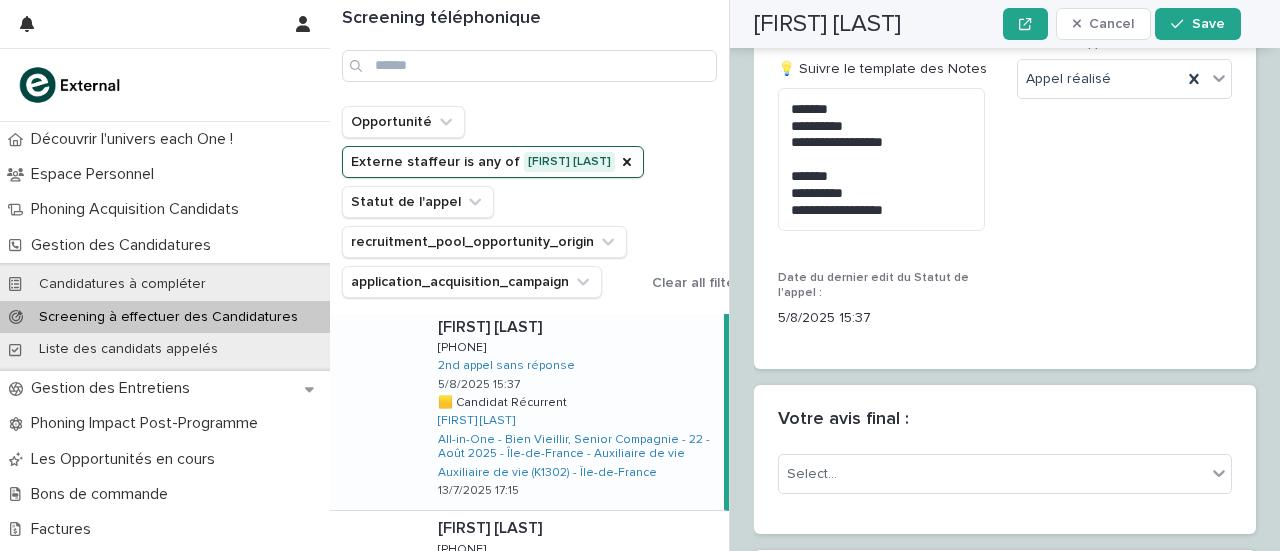 scroll, scrollTop: 3244, scrollLeft: 0, axis: vertical 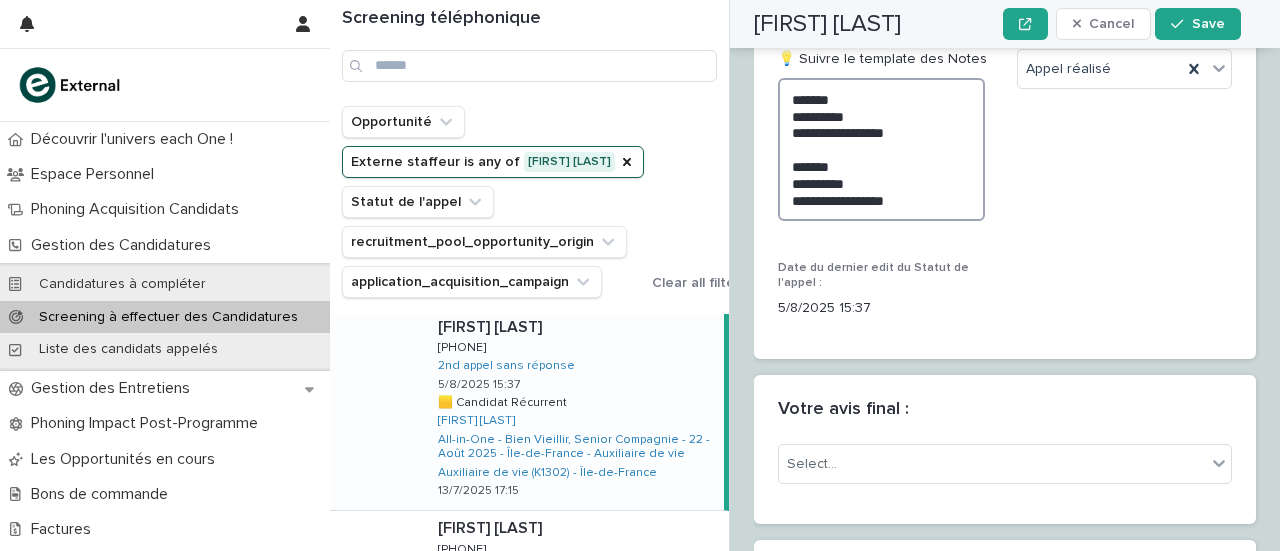 click on "**********" at bounding box center (881, 149) 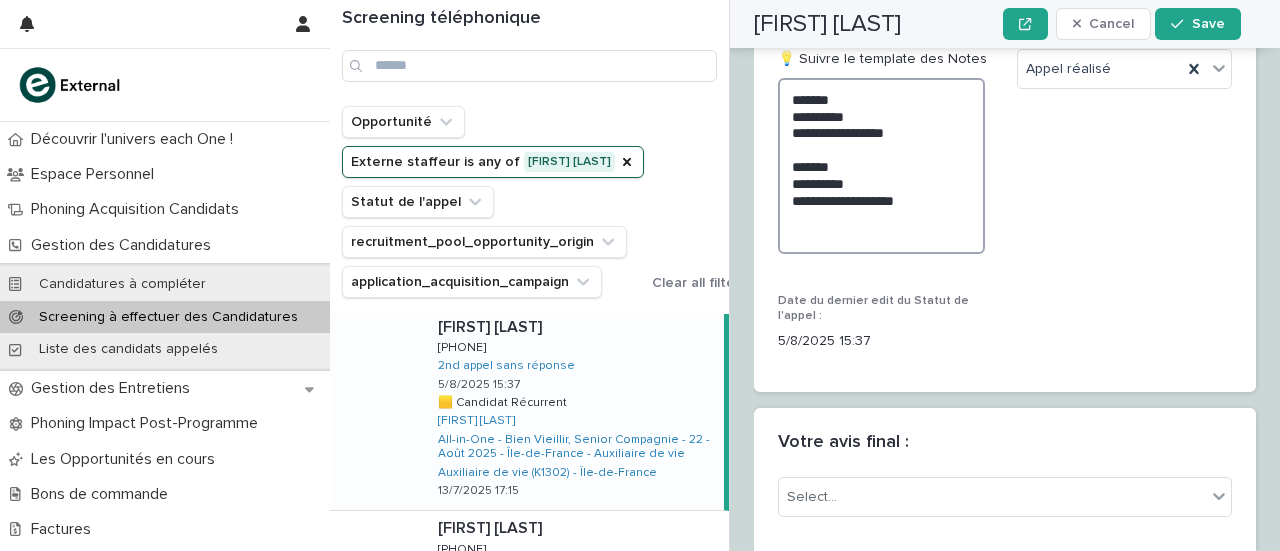 paste on "**********" 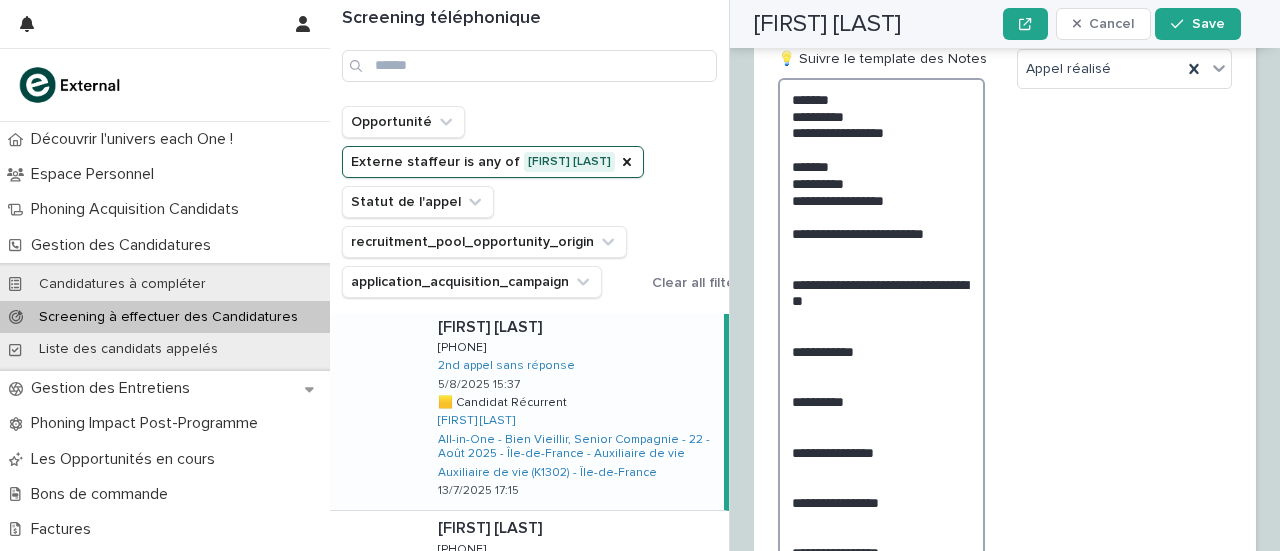 click on "**********" at bounding box center (881, 359) 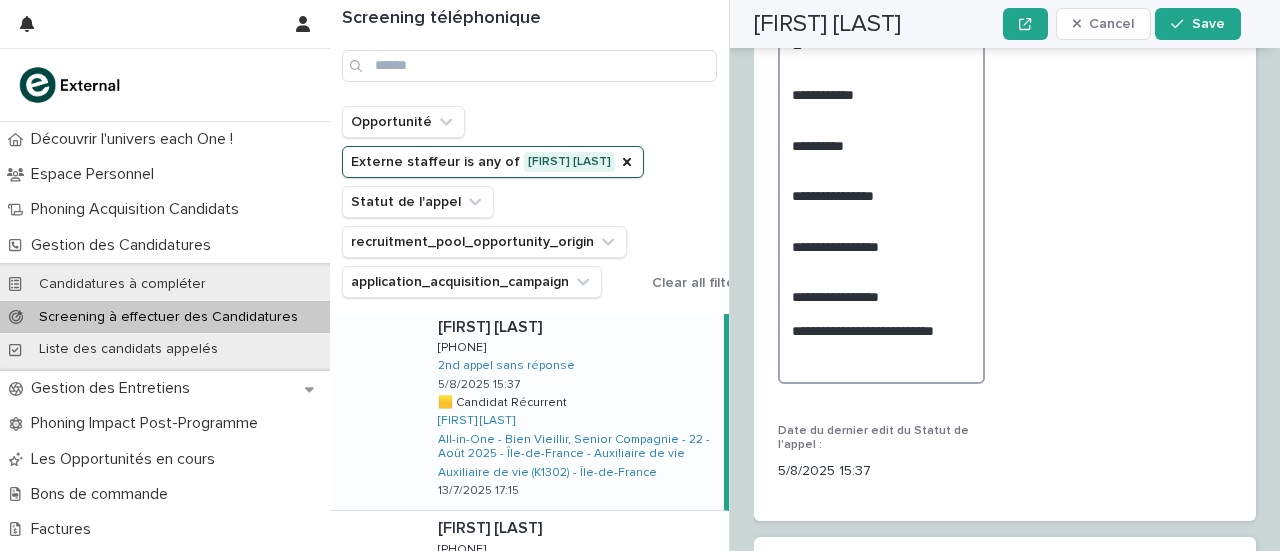 scroll, scrollTop: 3612, scrollLeft: 0, axis: vertical 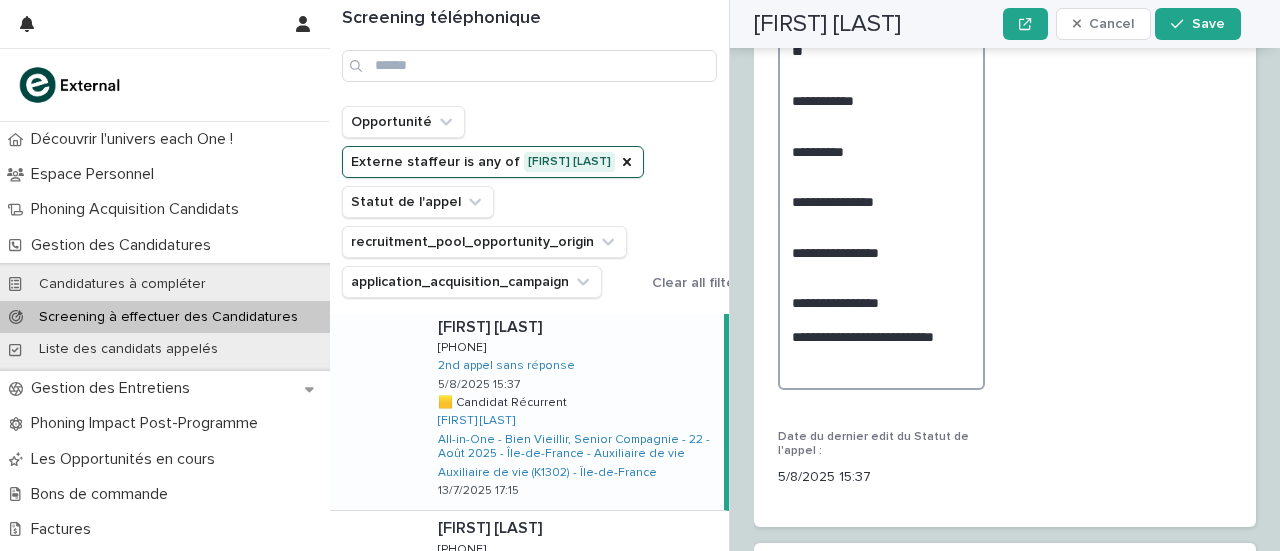 click on "**********" at bounding box center (881, 108) 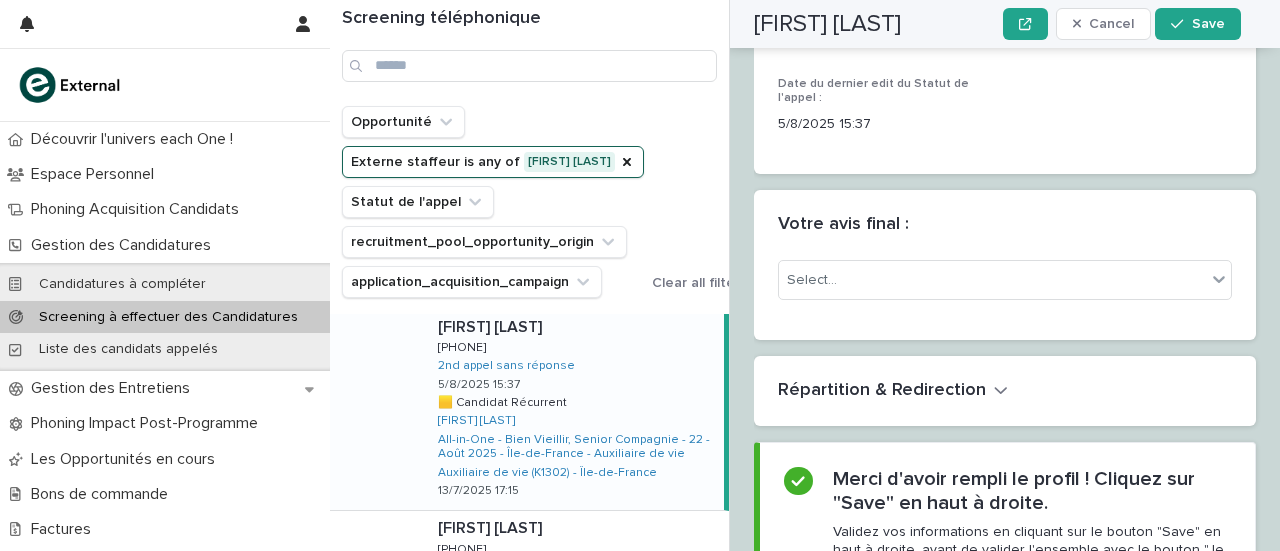 scroll, scrollTop: 4018, scrollLeft: 0, axis: vertical 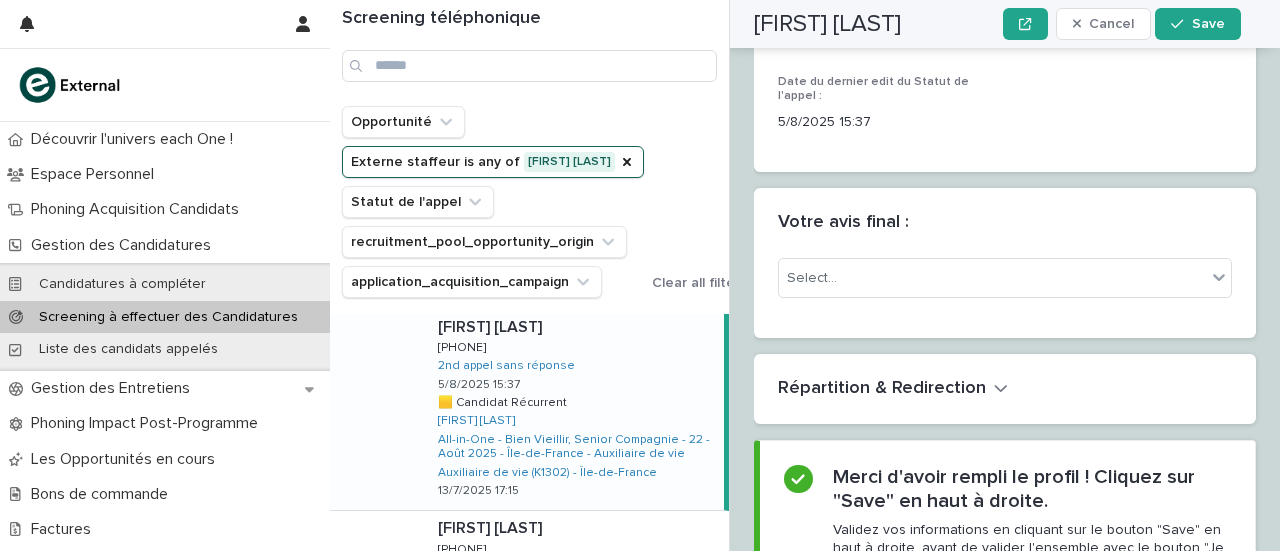 type on "**********" 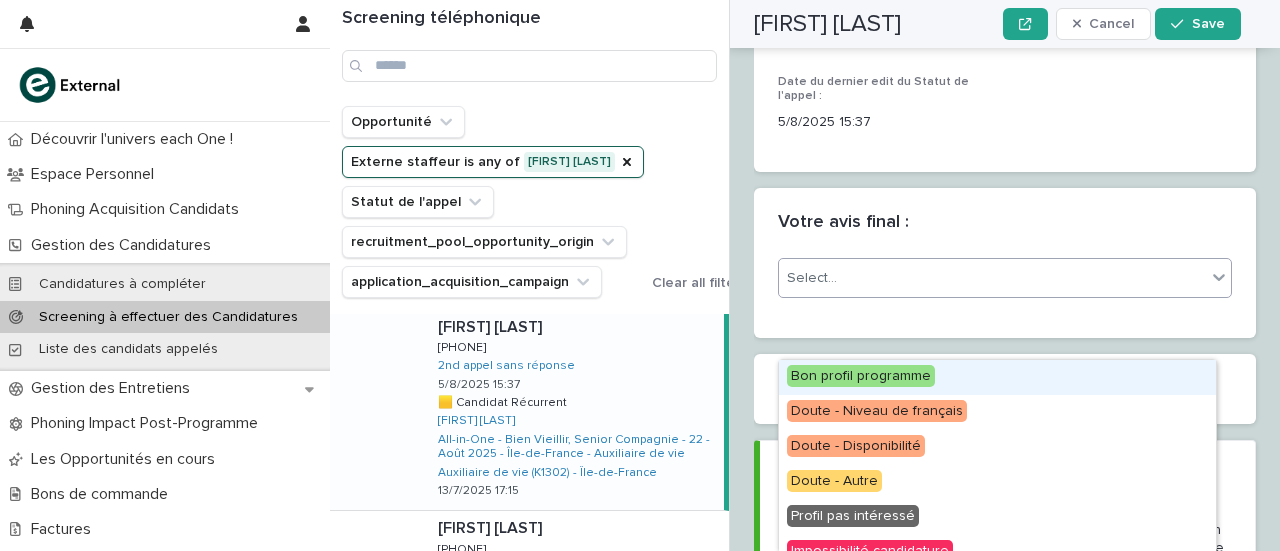 click on "Select..." at bounding box center [992, 278] 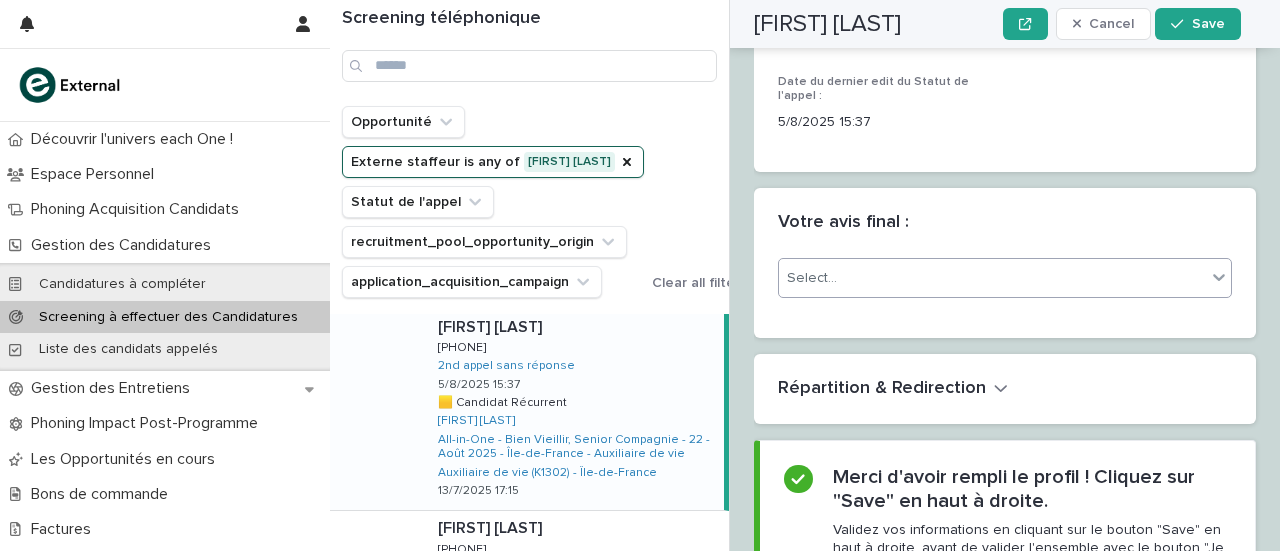 click on "Select..." at bounding box center [992, 278] 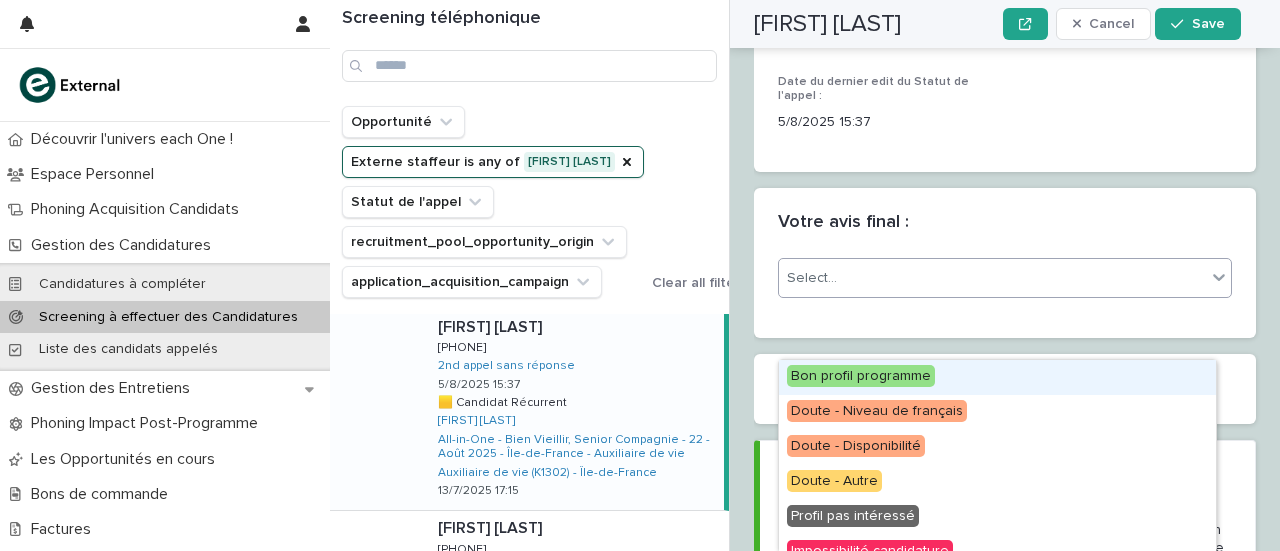 click on "Select..." at bounding box center [992, 278] 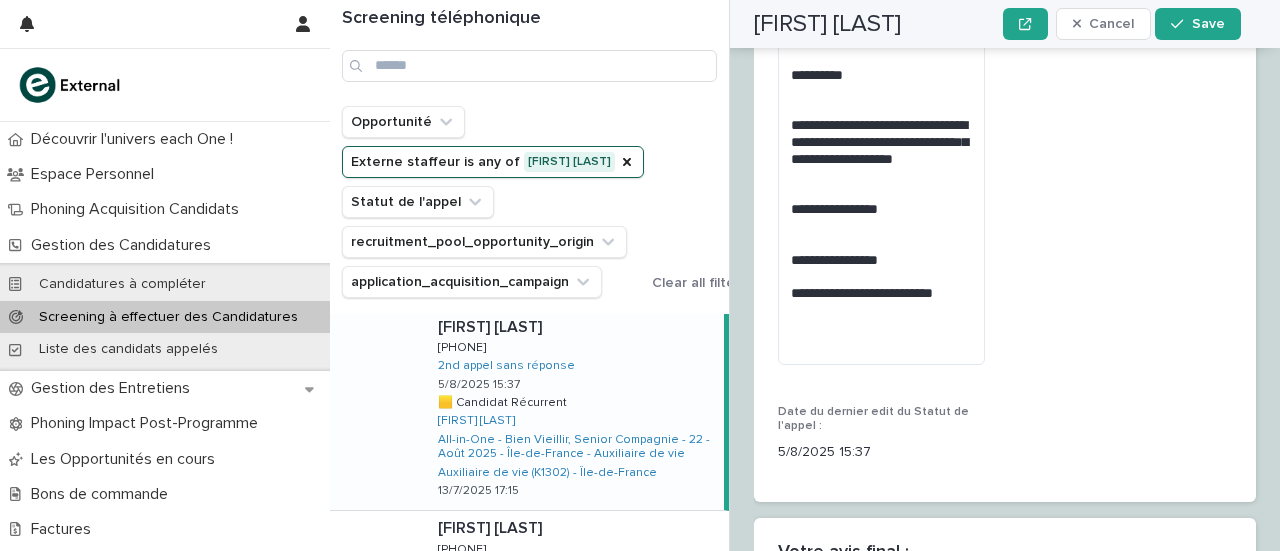 scroll, scrollTop: 3644, scrollLeft: 0, axis: vertical 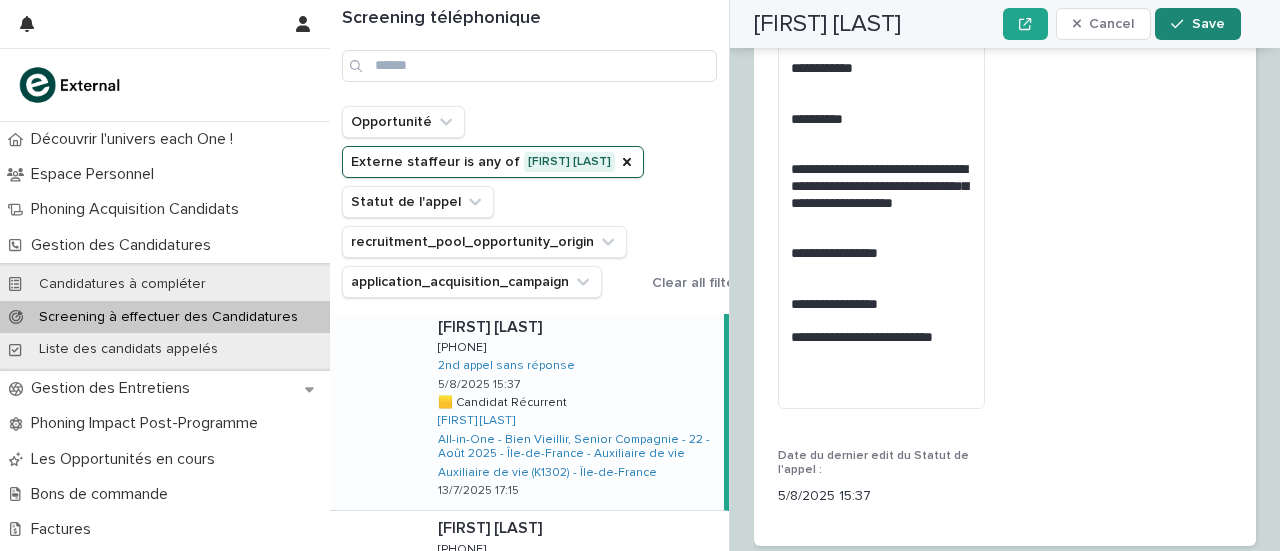 click on "Save" at bounding box center (1208, 24) 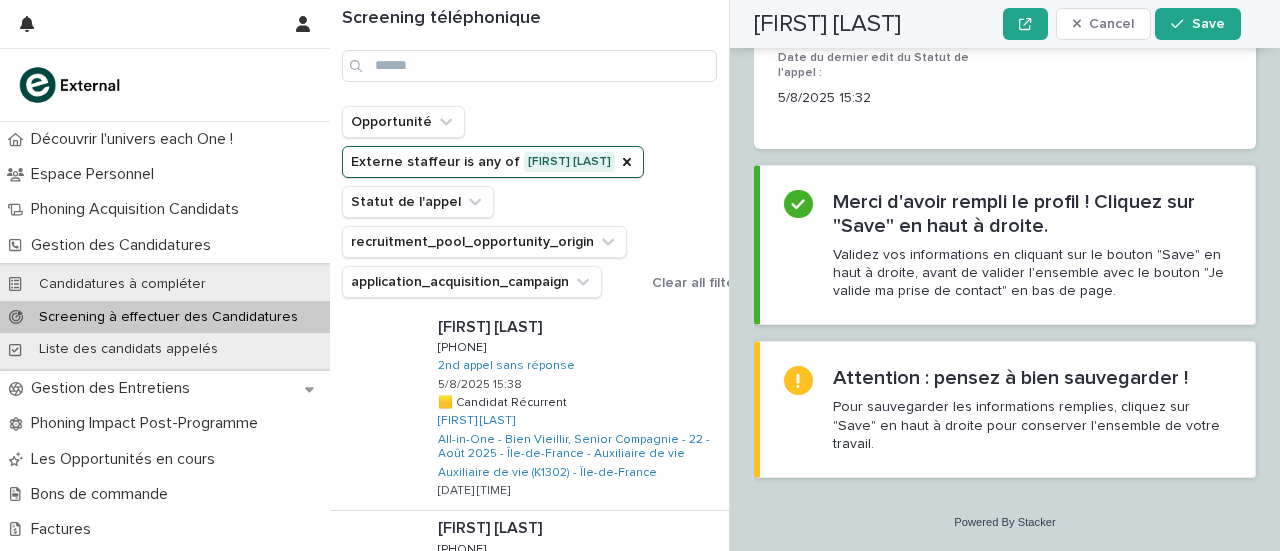 scroll, scrollTop: 3065, scrollLeft: 0, axis: vertical 